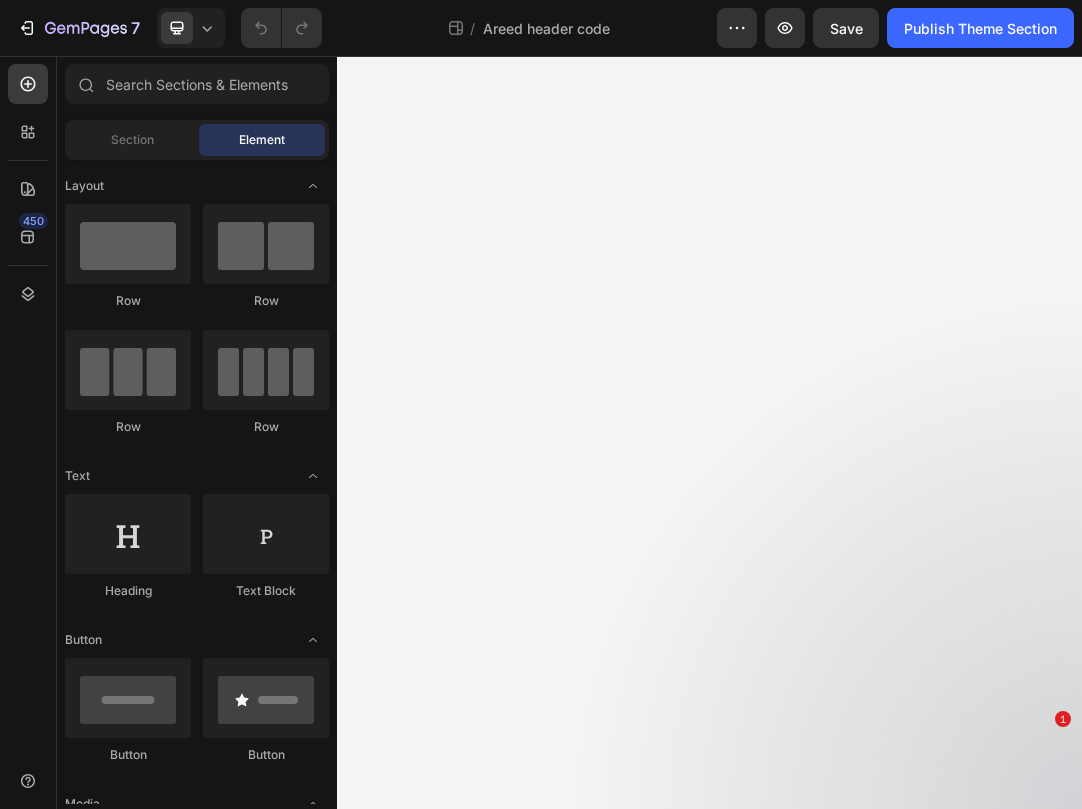 scroll, scrollTop: 0, scrollLeft: 0, axis: both 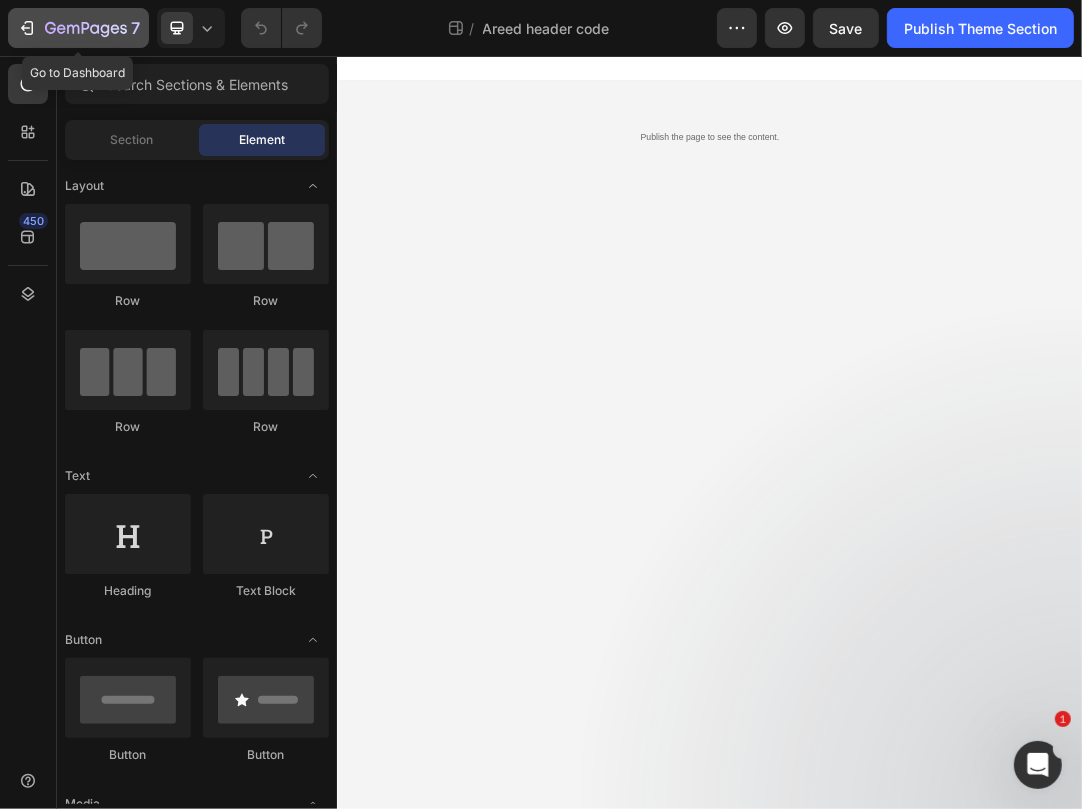 click 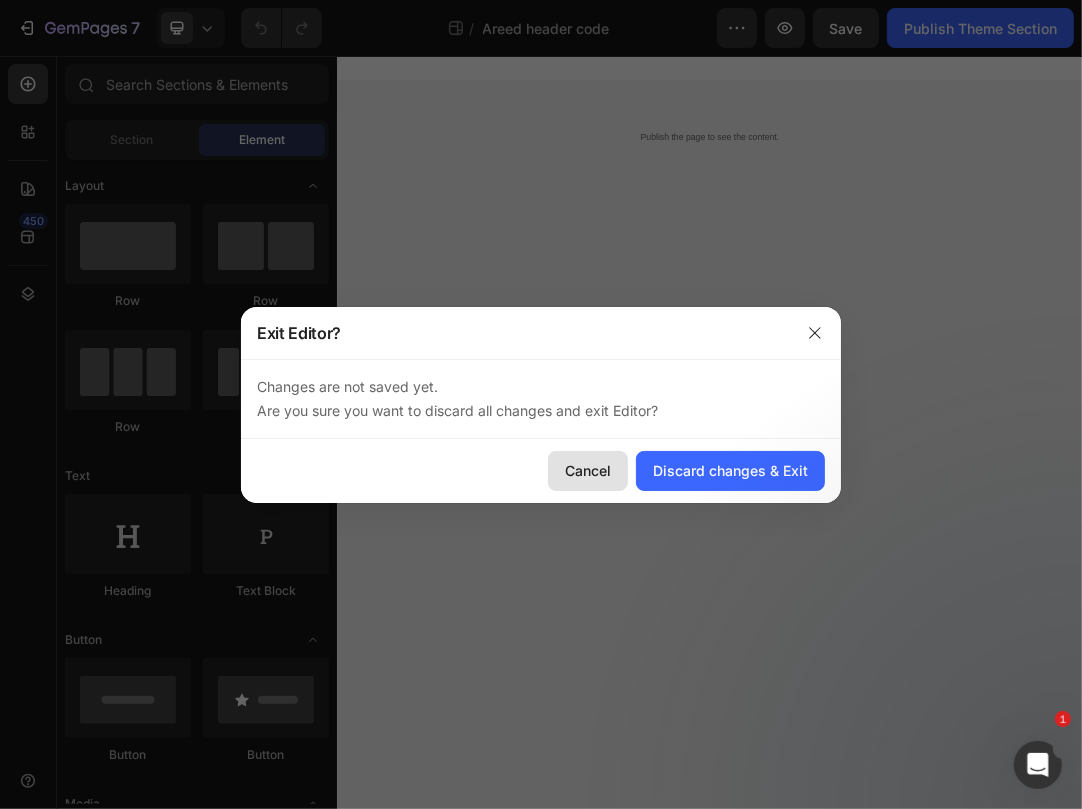 click on "Cancel" at bounding box center (588, 470) 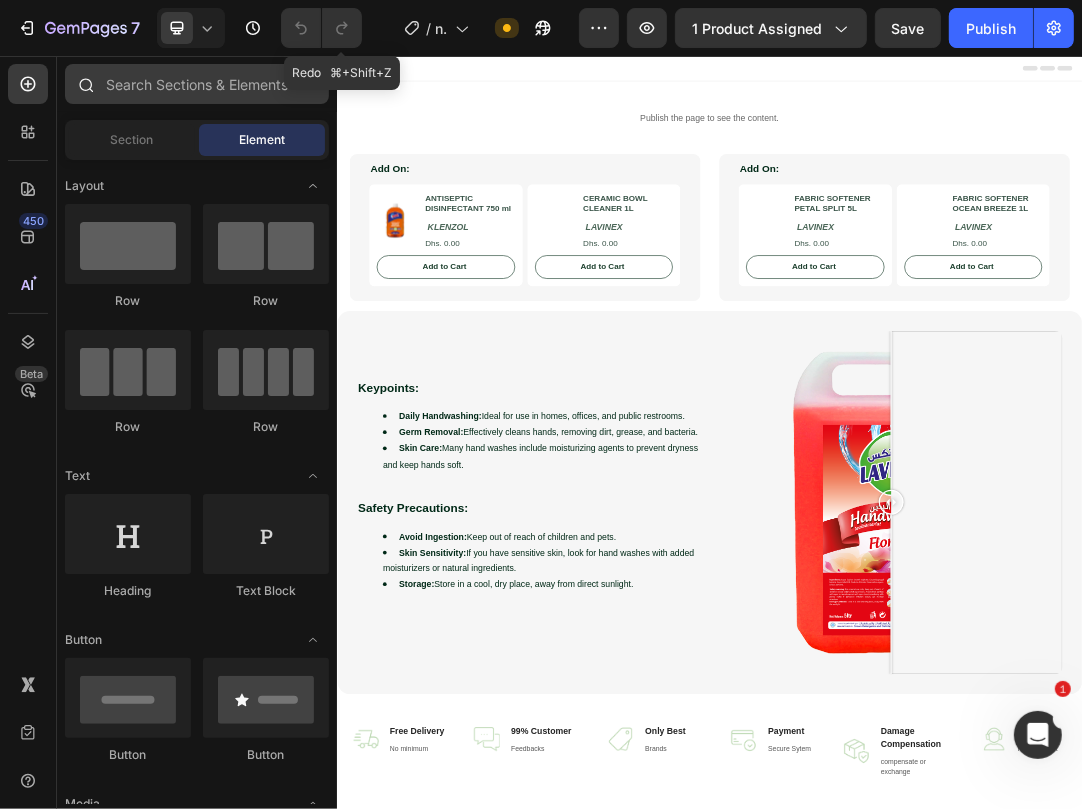scroll, scrollTop: 0, scrollLeft: 0, axis: both 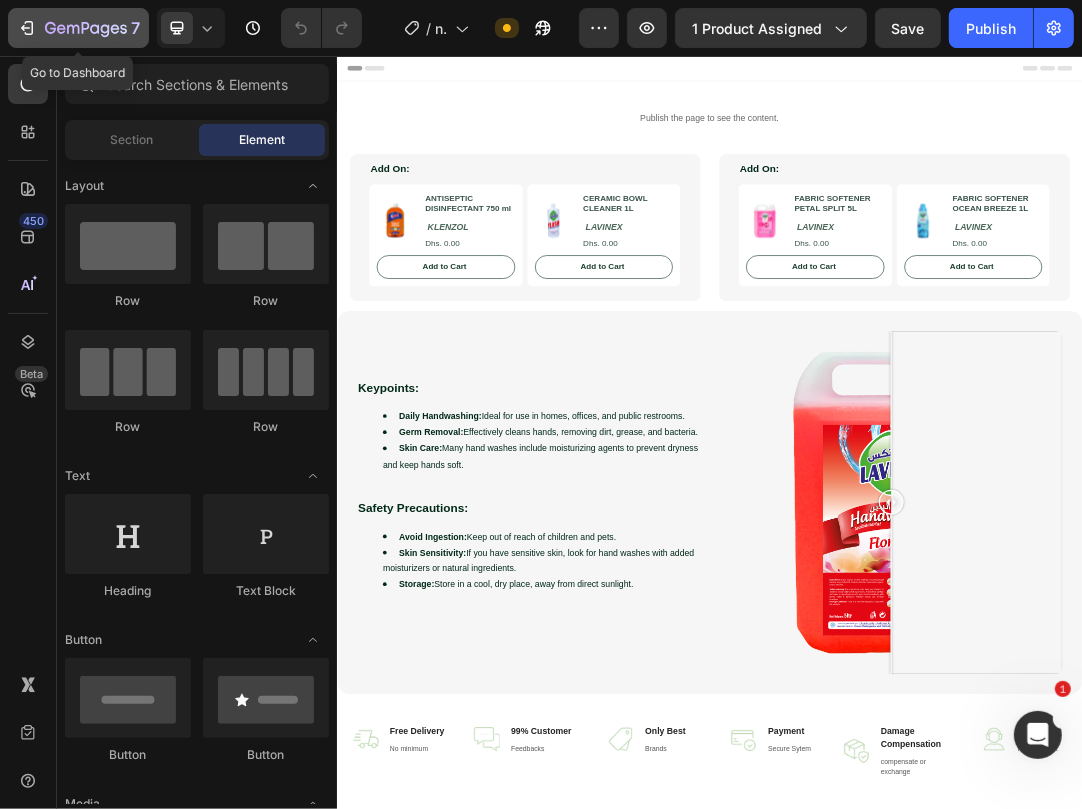click 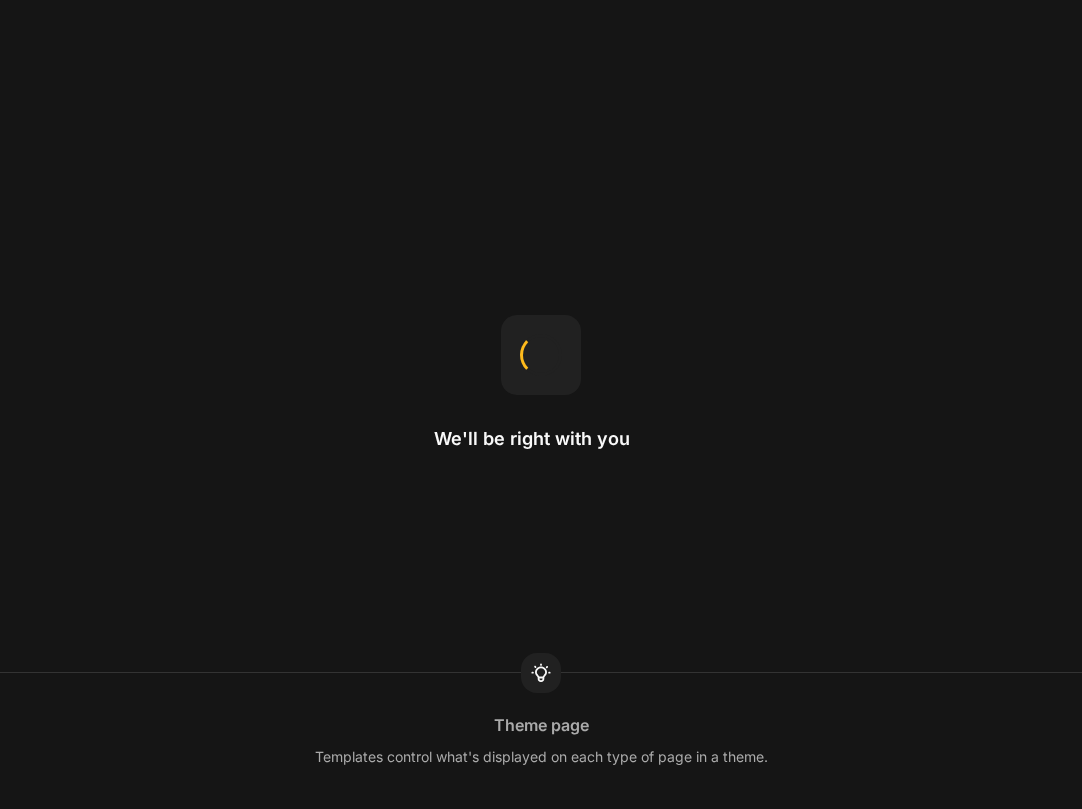 scroll, scrollTop: 0, scrollLeft: 0, axis: both 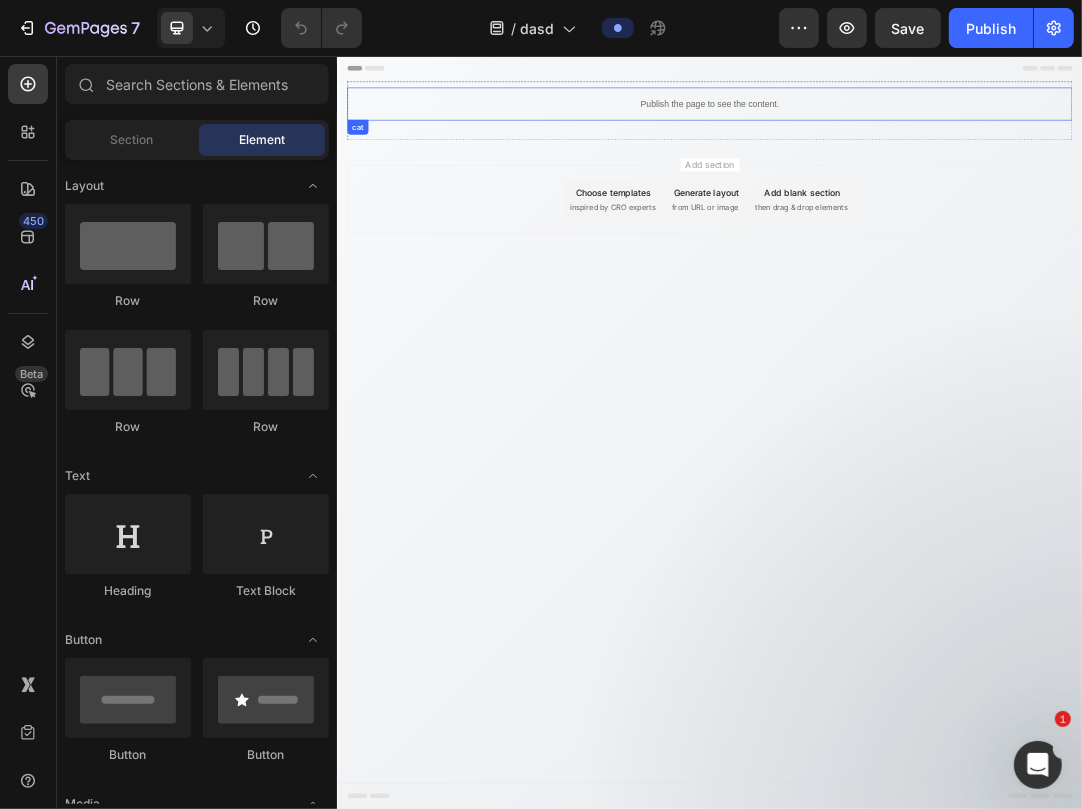 click on "Publish the page to see the content." at bounding box center (936, 132) 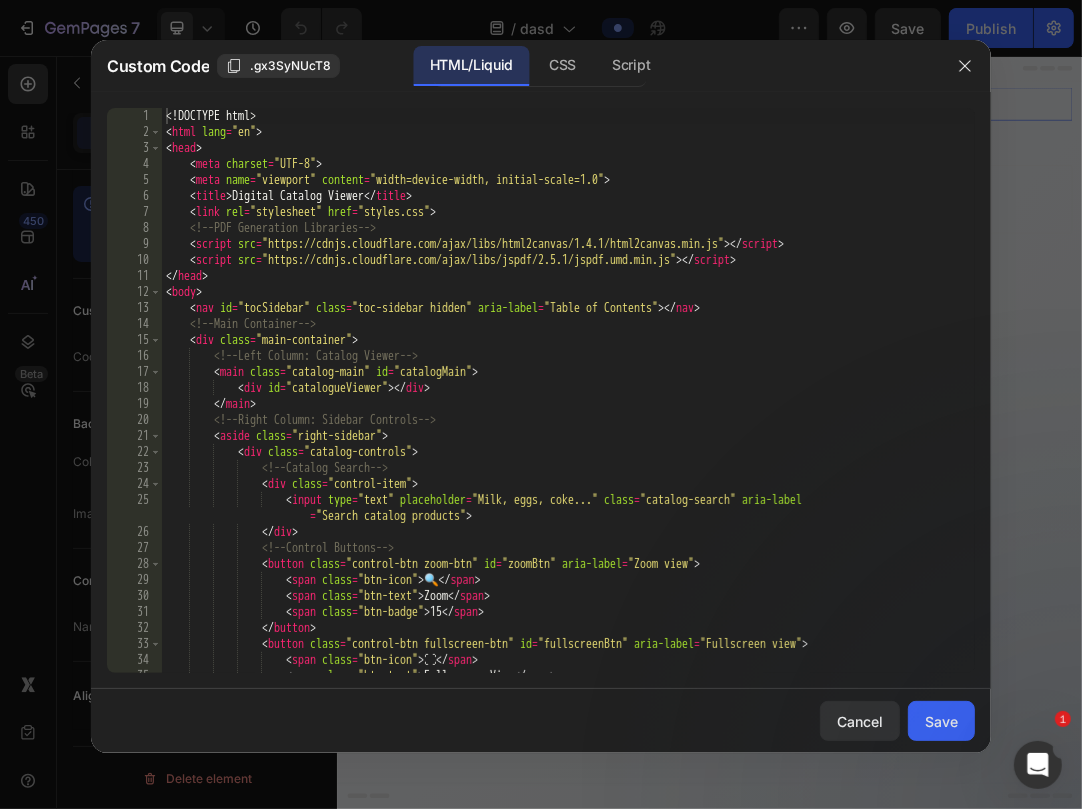 click on "<! DOCTYPE   html > < html   lang = "en" > < head >      < meta   charset = "UTF-8" >      < meta   name = "viewport"   content = "width=device-width, initial-scale=1.0" >      < title > Digital Catalog Viewer </ title >      < link   rel = "stylesheet"   href = "styles.css" >      <!--  PDF Generation Libraries  -->      < script   src = "https://cdnjs.cloudflare.com/ajax/libs/html2canvas/1.4.1/html2canvas.min.js" > </ script >      < script   src = "https://cdnjs.cloudflare.com/ajax/libs/jspdf/2.5.1/jspdf.umd.min.js" > </ script > </ head > < body >      < nav   id = "tocSidebar"   class = "toc-sidebar hidden"   aria-label = "Table of Contents" > </ nav >      <!--  Main Container  -->      < div   class = "main-container" >           <!--  Left Column: Catalog Viewer  -->           < main   class = "catalog-main"   id = "catalogMain" >                < div   id = "catalogueViewer" > </ div >           </ main >           <!--  Right Column: Sidebar Controls  -->           < aside   class = "right-sidebar"" at bounding box center [568, 406] 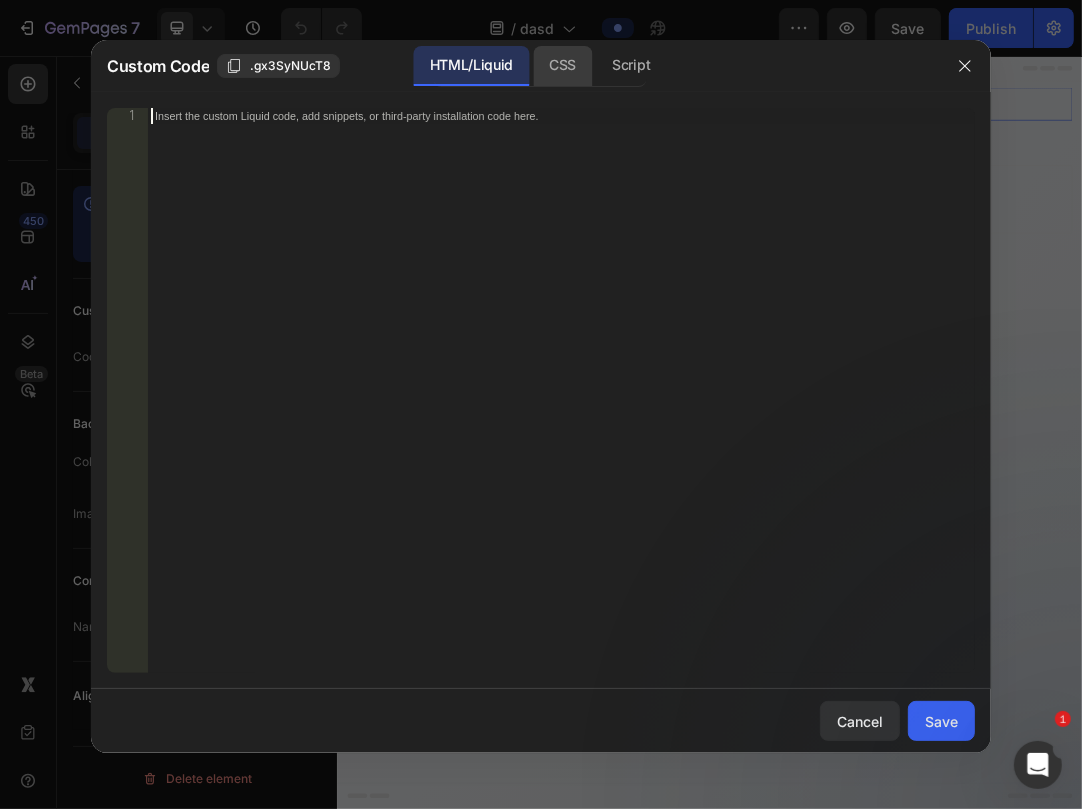 click on "CSS" 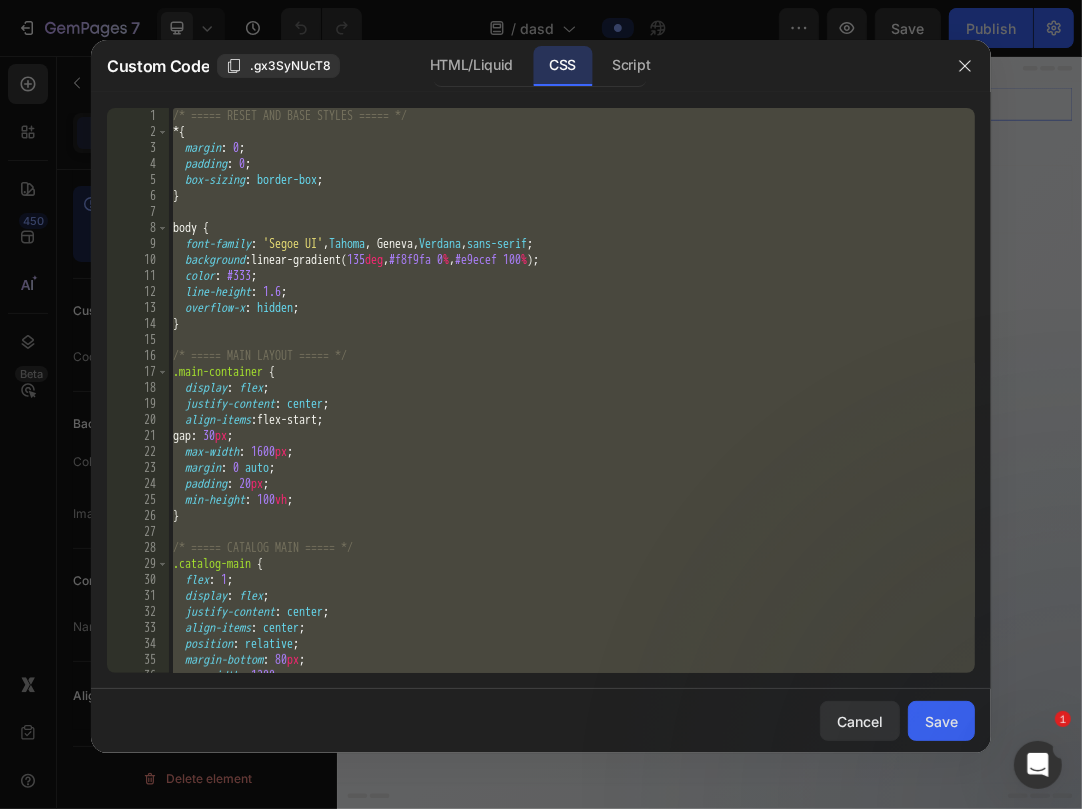 click on "/* ===== RESET AND BASE STYLES ===== */ *  {    margin :   0 ;    padding :   0 ;    box-sizing :   border-box ; } body   {    font-family :   ' Segoe UI ' ,  Tahoma , Geneva,  Verdana ,  sans-serif ;    background :  linear-gradient( 135 deg ,  #f8f9fa   0 % ,  #e9ecef   100 % ) ;    color :   #333 ;    line-height :   1.6 ;    overflow-x :   hidden ; } /* ===== MAIN LAYOUT ===== */ .main-container   {    display :   flex ;    justify-content :   center ;    align-items :  flex-start ;   gap :   30 px ;    max-width :   1600 px ;    margin :   0   auto ;    padding :   20 px ;    min-height :   100 vh ; } /* ===== CATALOG MAIN ===== */ .catalog-main   {    flex :   1 ;    display :   flex ;    justify-content :   center ;    align-items :   center ;    position :   relative ;    margin-bottom :   80 px ;    max-width :   1200 px ; }" at bounding box center [572, 406] 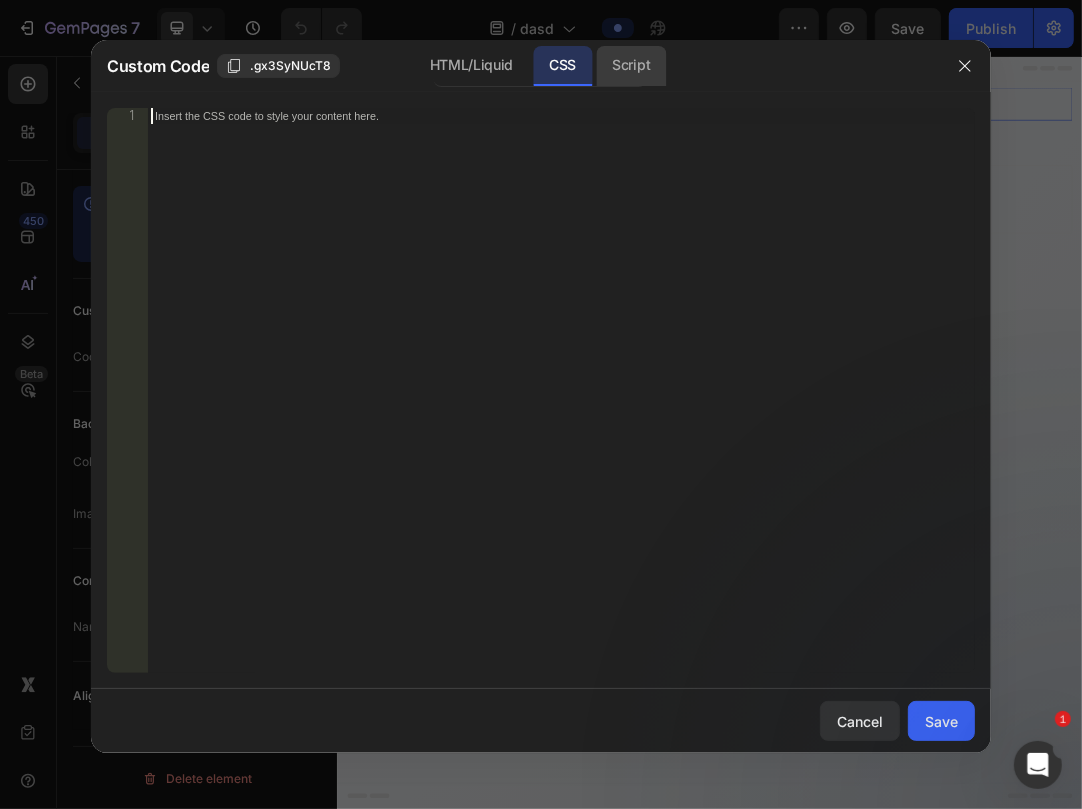 click on "Script" 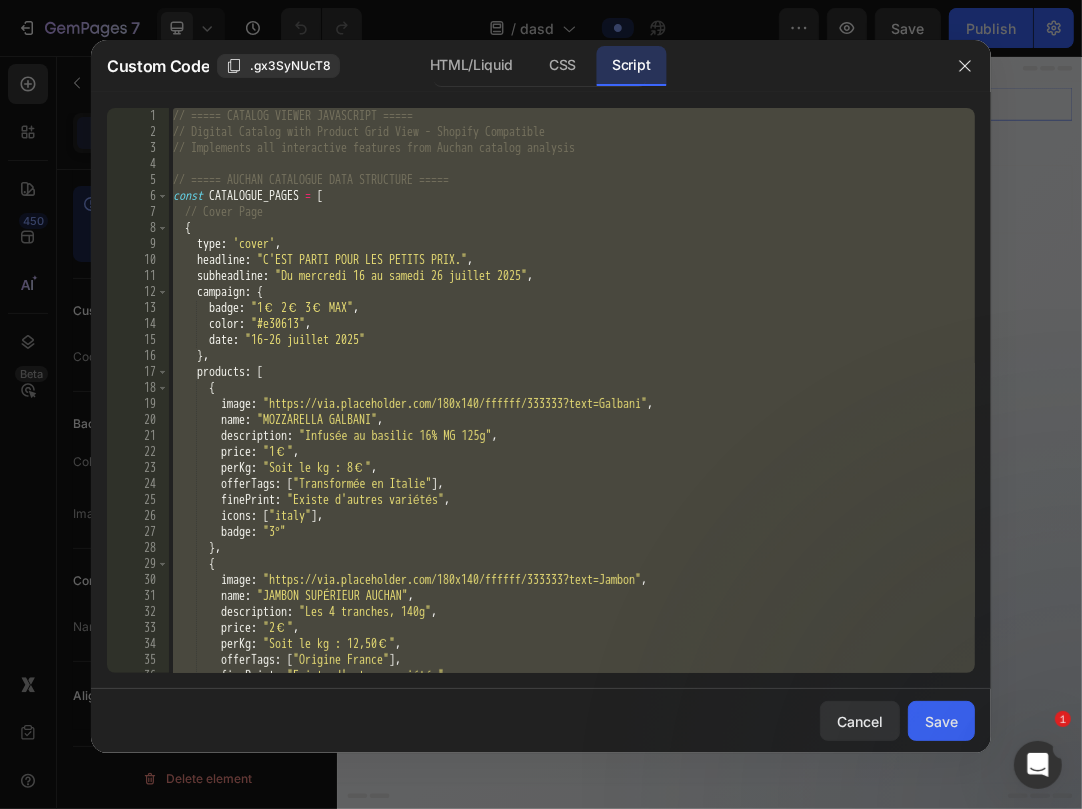 click on "// ===== CATALOG VIEWER JAVASCRIPT ===== // Digital Catalog with Product Grid View - Shopify Compatible // Implements all interactive features from Auchan catalog analysis // ===== AUCHAN CATALOGUE DATA STRUCTURE ===== const   CATALOGUE_PAGES   =   [    // Cover Page    {      type :   'cover' ,      headline :   "C'EST PARTI POUR LES PETITS PRIX." ,      subheadline :   "Du mercredi 16 au samedi 26 juillet 2025" ,      campaign :   {         badge :   "1€ 2€ 3€ MAX" ,         color :   "#e30613" ,         date :   "16-26 juillet 2025"      } ,      products :   [         {           image :   "https://via.placeholder.com/180x140/ffffff/333333?text=Galbani" ,           name :   "MOZZARELLA GALBANI" ,           description :   "Infusée au basilic 16% MG 125g" ,           price :   "1€" ,           perKg :   "Soit le kg : 8€" ,           offerTags :   [ "Transformée en Italie" ] ,           finePrint :   "Existe d'autres variétés" ,           icons :   [ "italy" ] ,           badge :   "3°"" at bounding box center [572, 406] 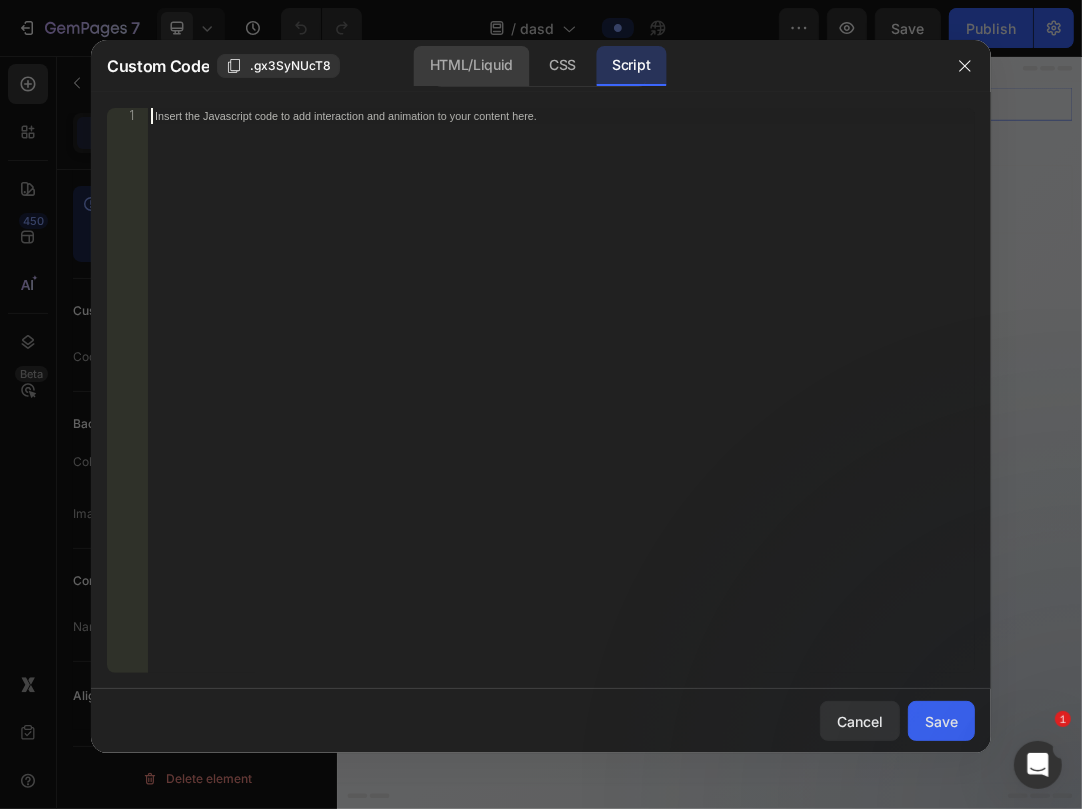 click on "HTML/Liquid" 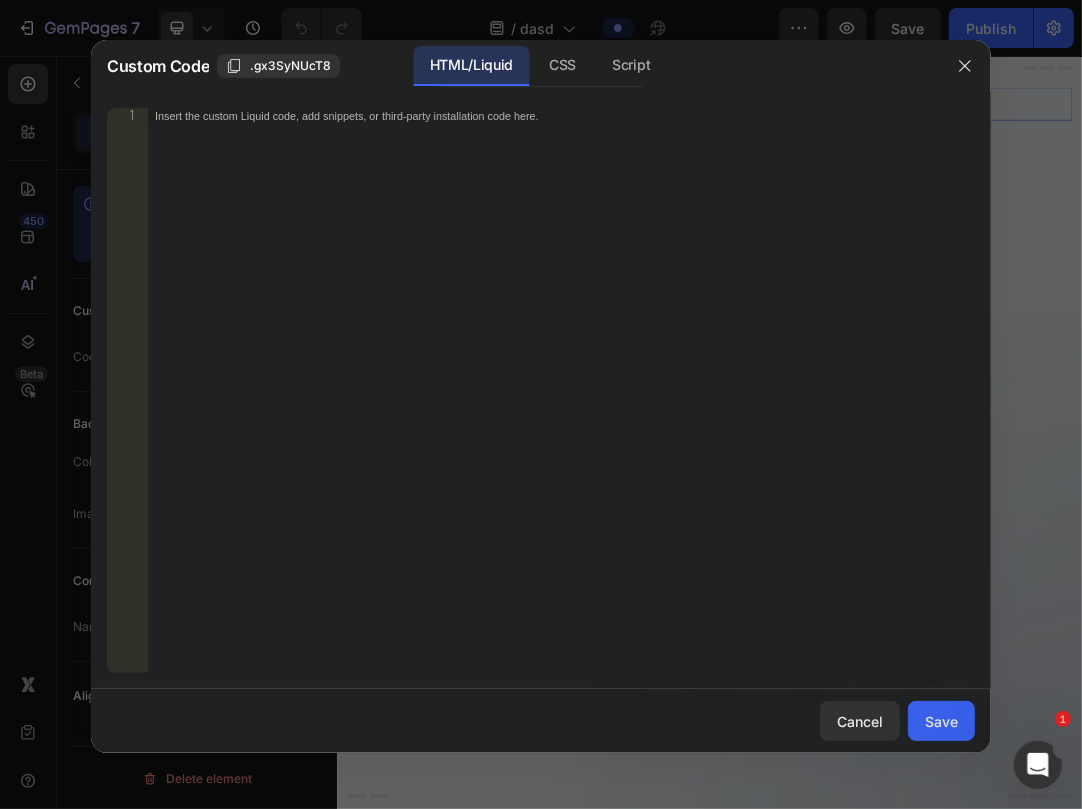 click on "Insert the custom Liquid code, add snippets, or third-party installation code here." at bounding box center [561, 406] 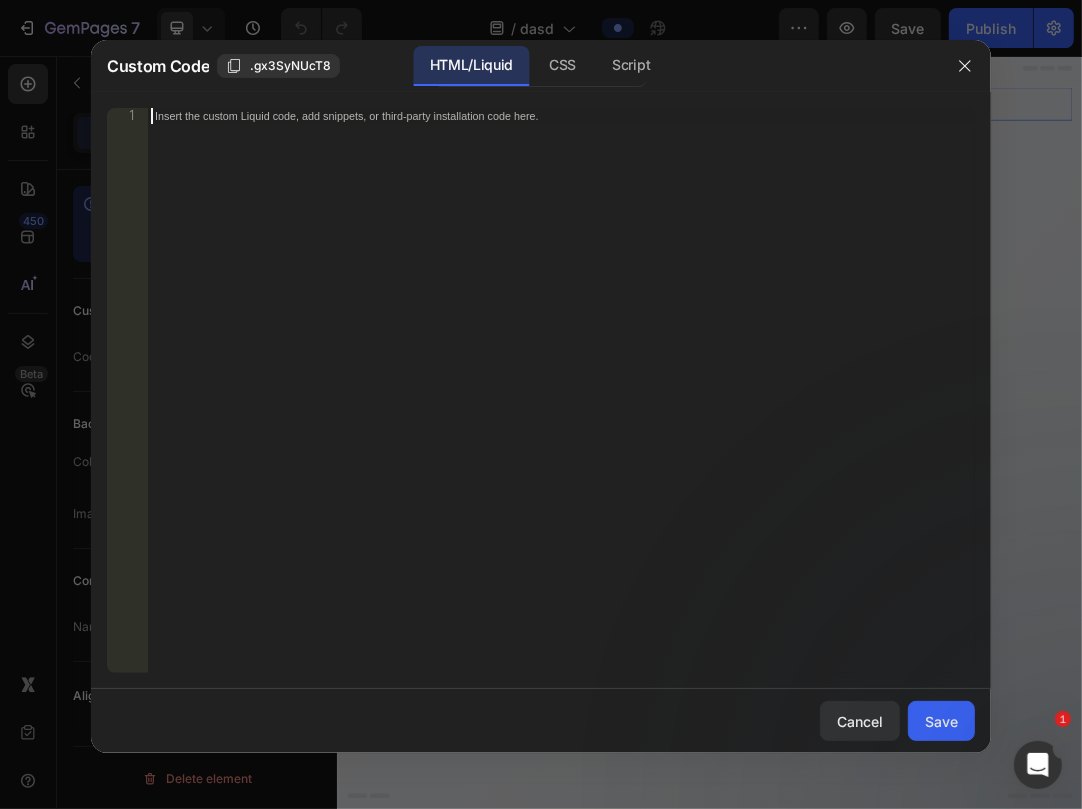 paste on "</html>" 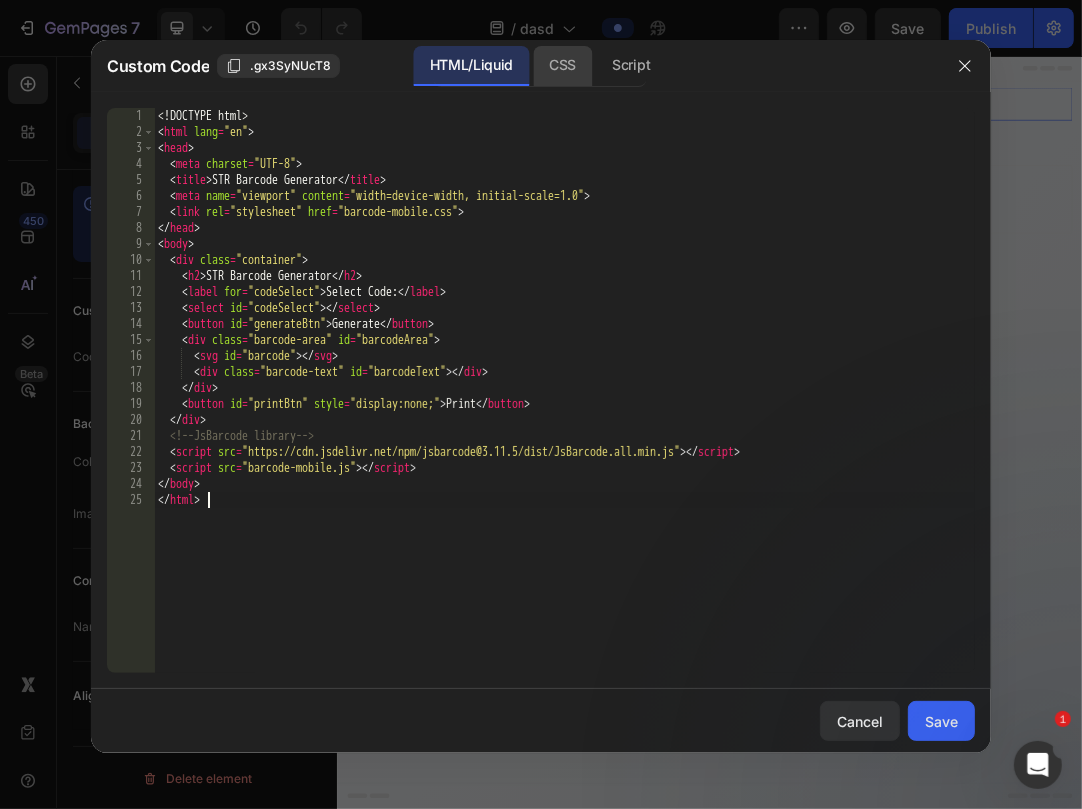 click on "CSS" 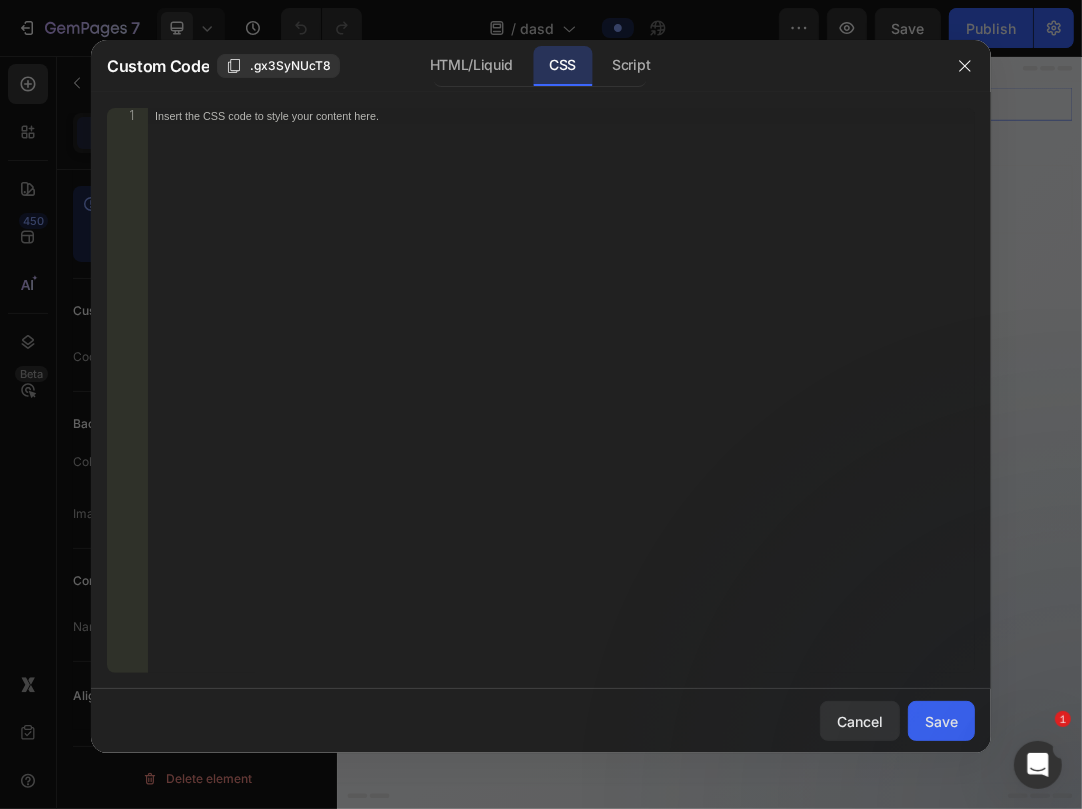 click on "Insert the CSS code to style your content here." at bounding box center (561, 406) 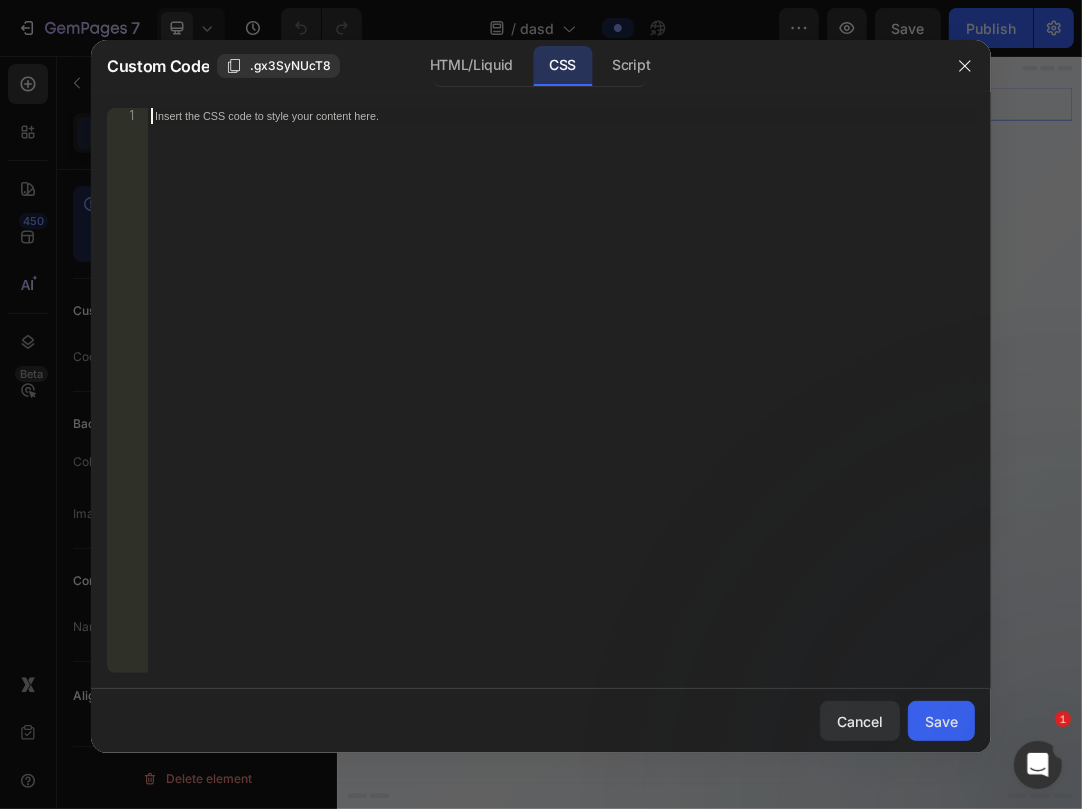 paste on "}" 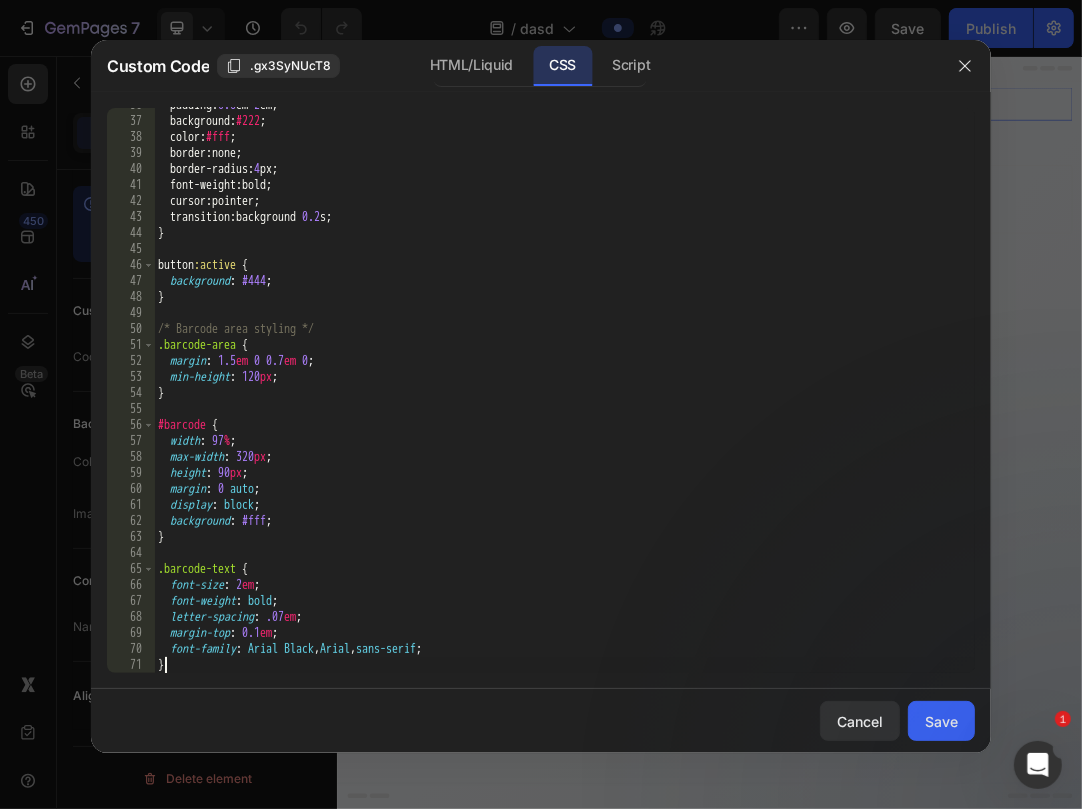 scroll, scrollTop: 571, scrollLeft: 0, axis: vertical 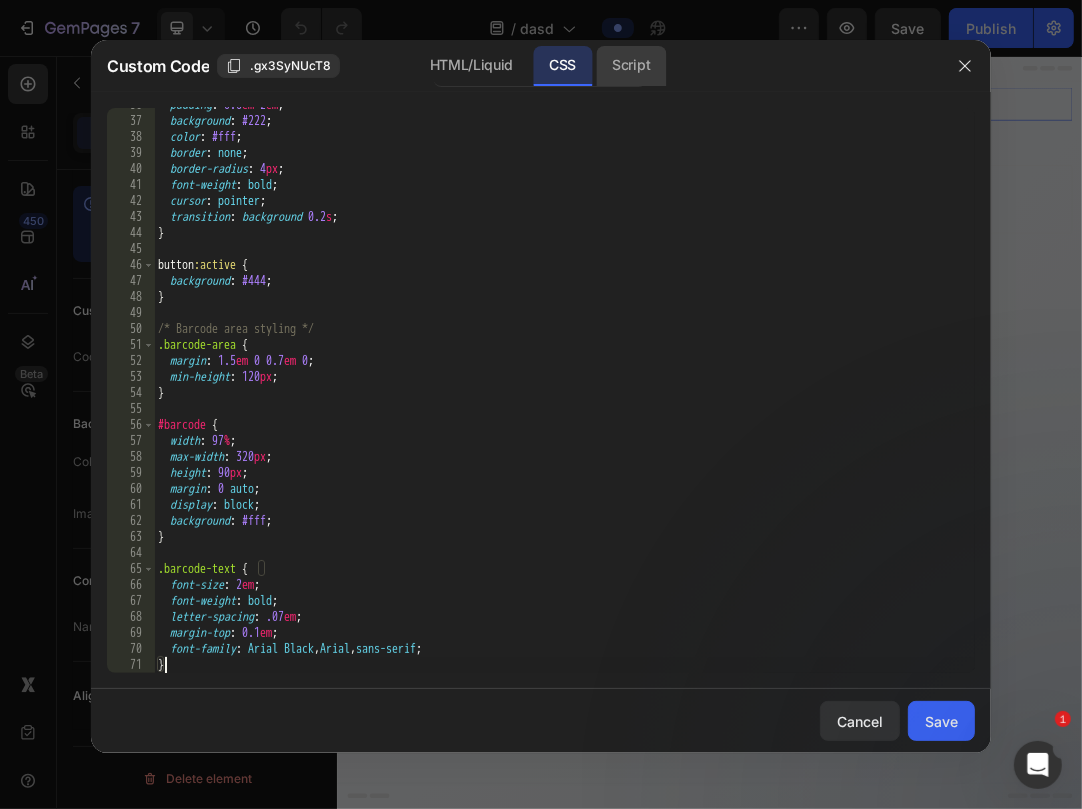 click on "Script" 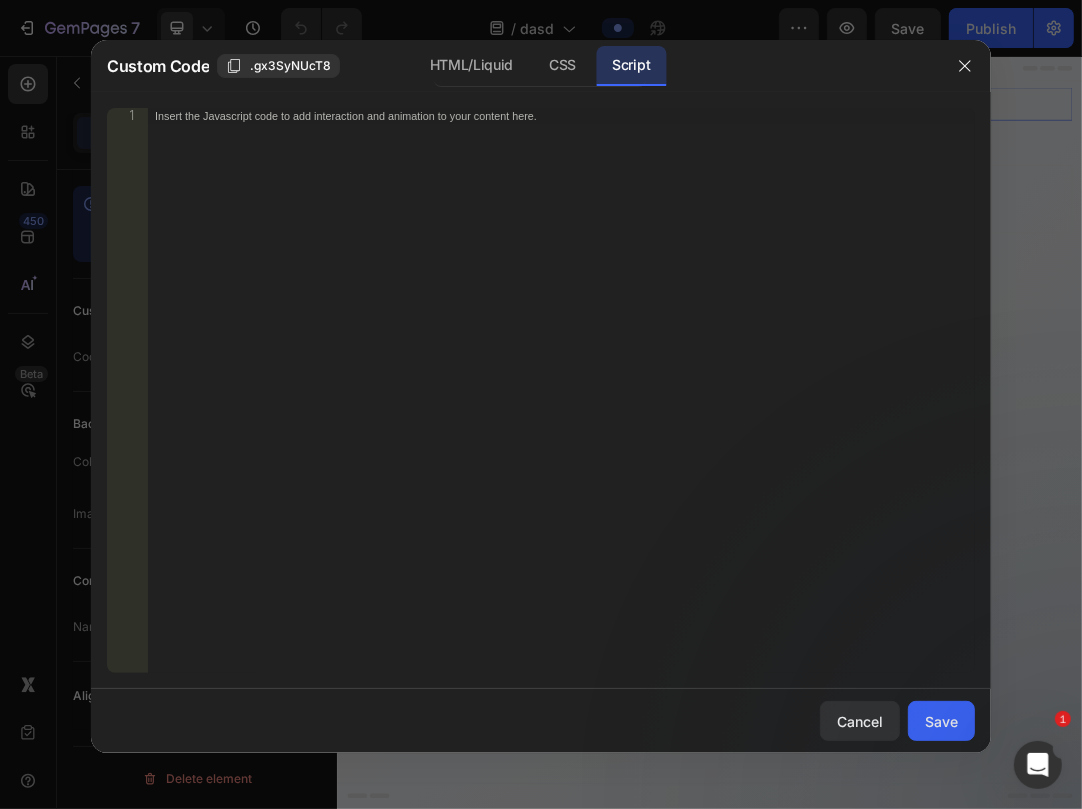click on "Insert the Javascript code to add interaction and animation to your content here." at bounding box center (561, 406) 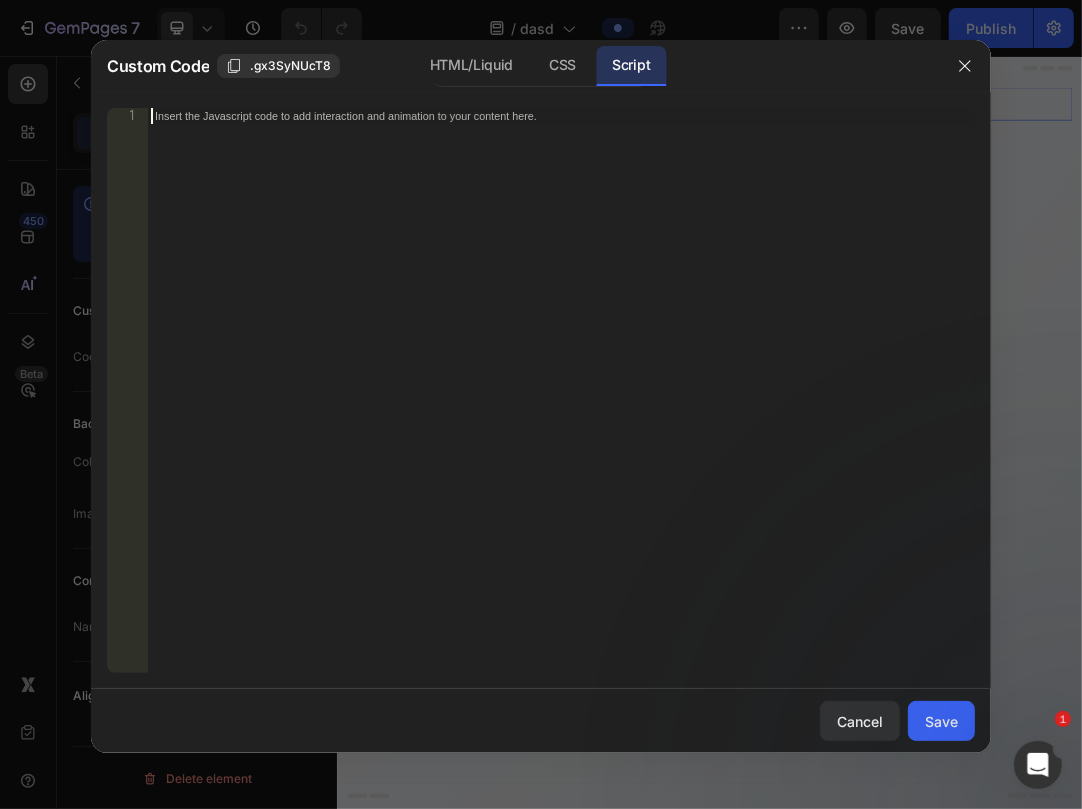 paste on "drawBarcode('STR-122');" 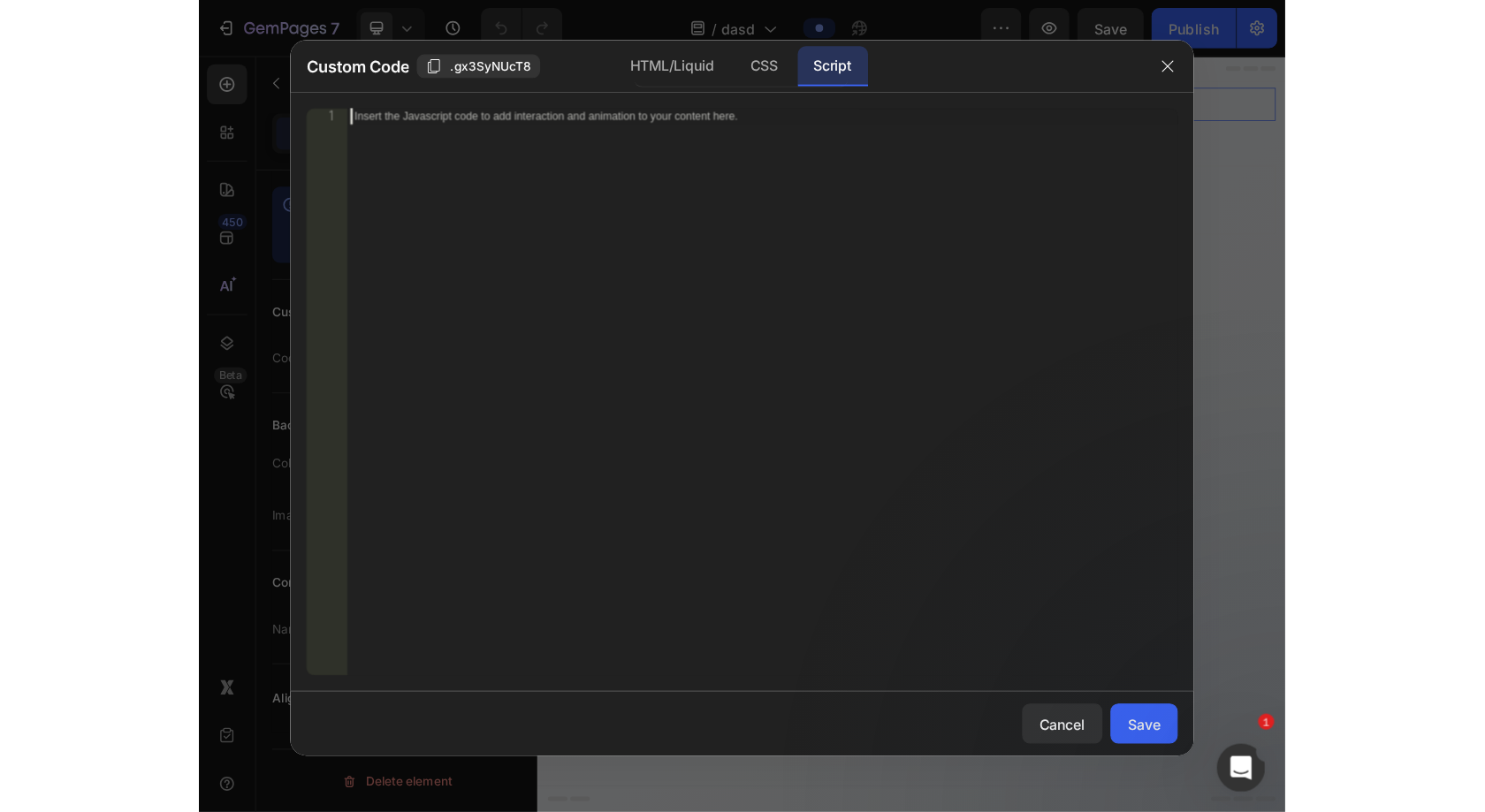 scroll, scrollTop: 617, scrollLeft: 0, axis: vertical 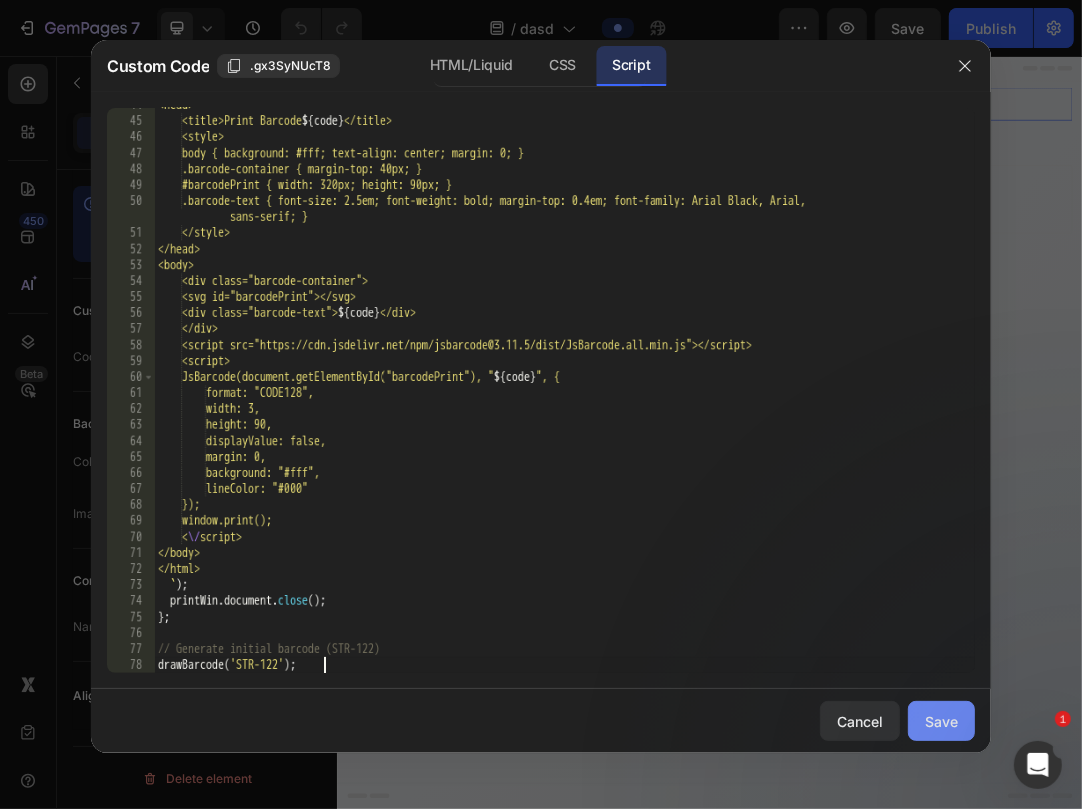 click on "Save" at bounding box center [941, 721] 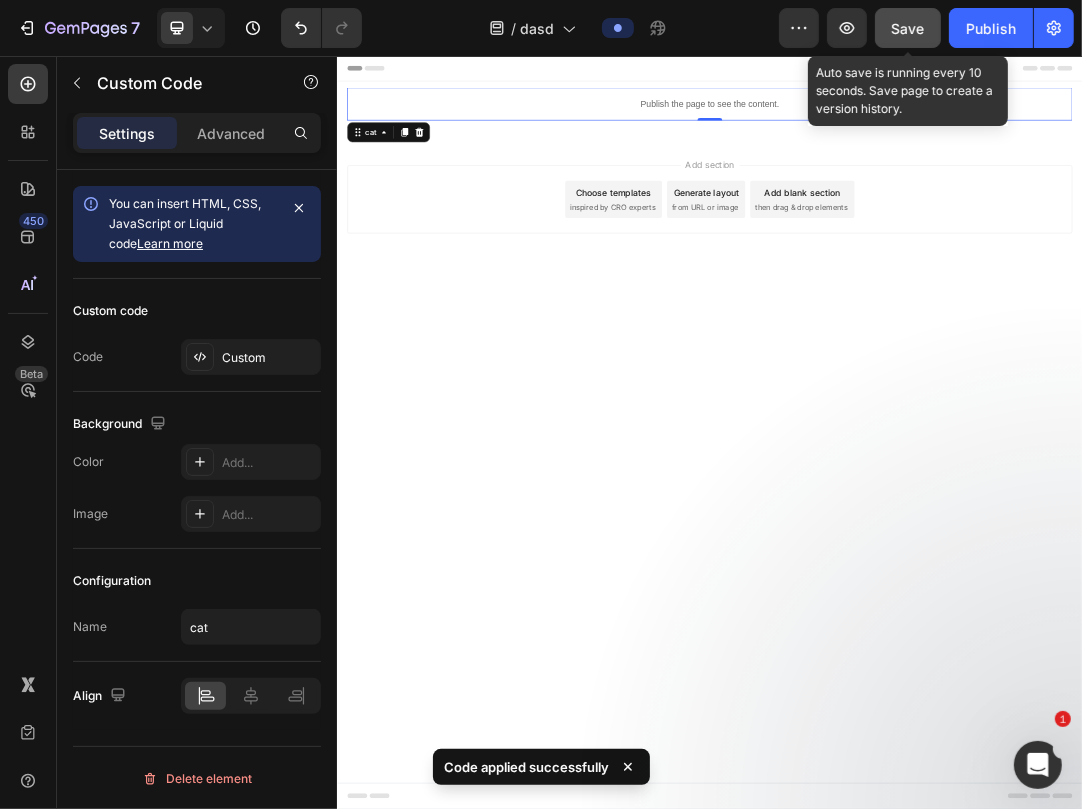 click on "Save" 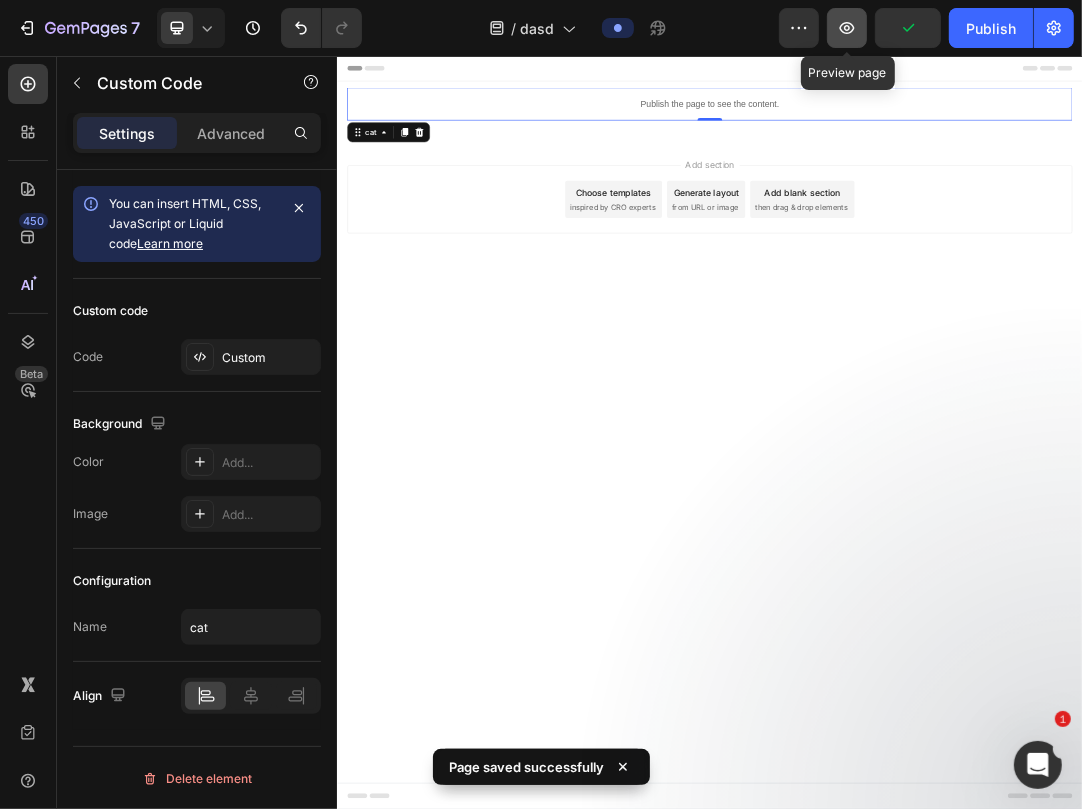 click 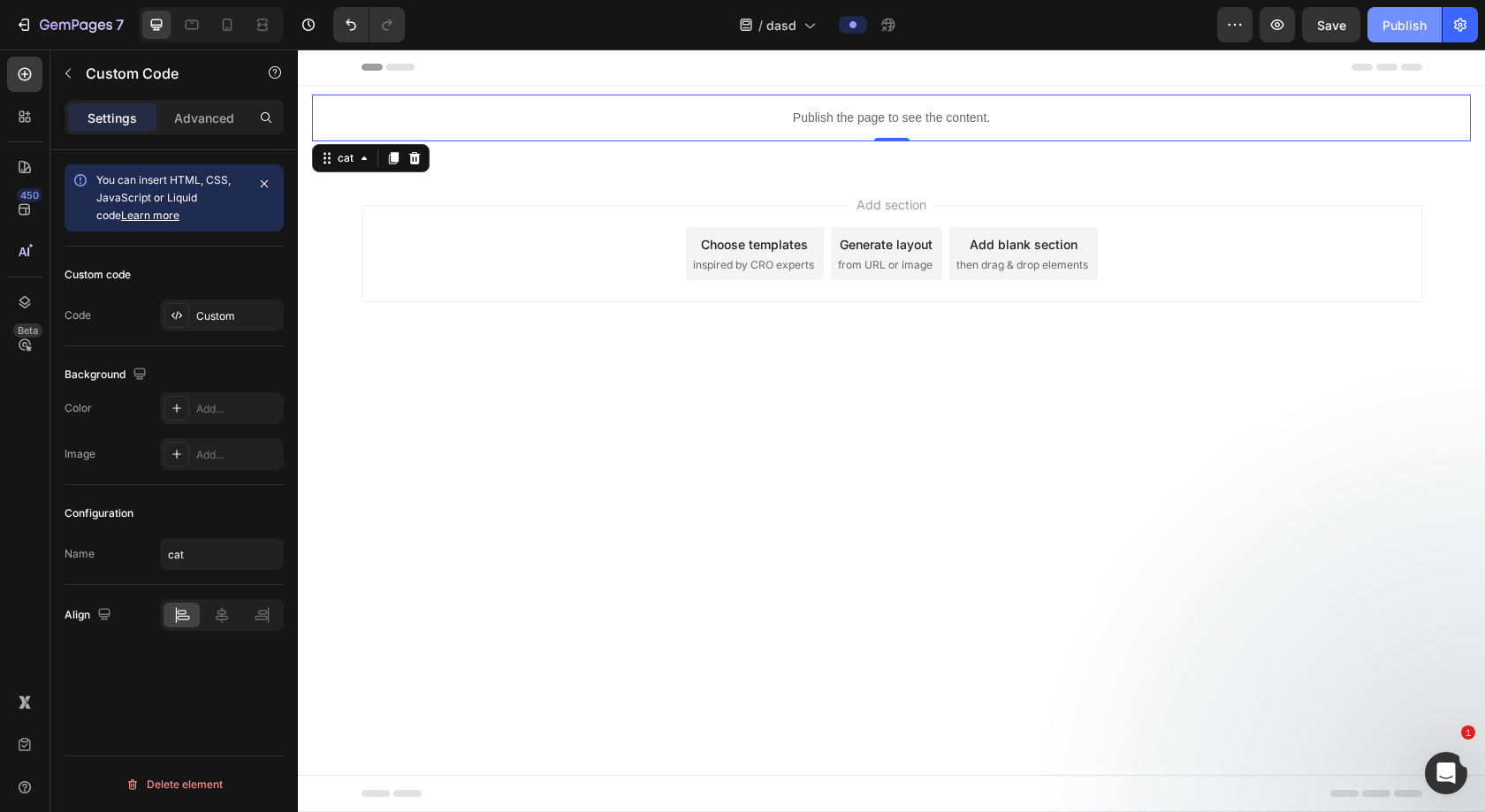 click on "Publish" at bounding box center (1405, 25) 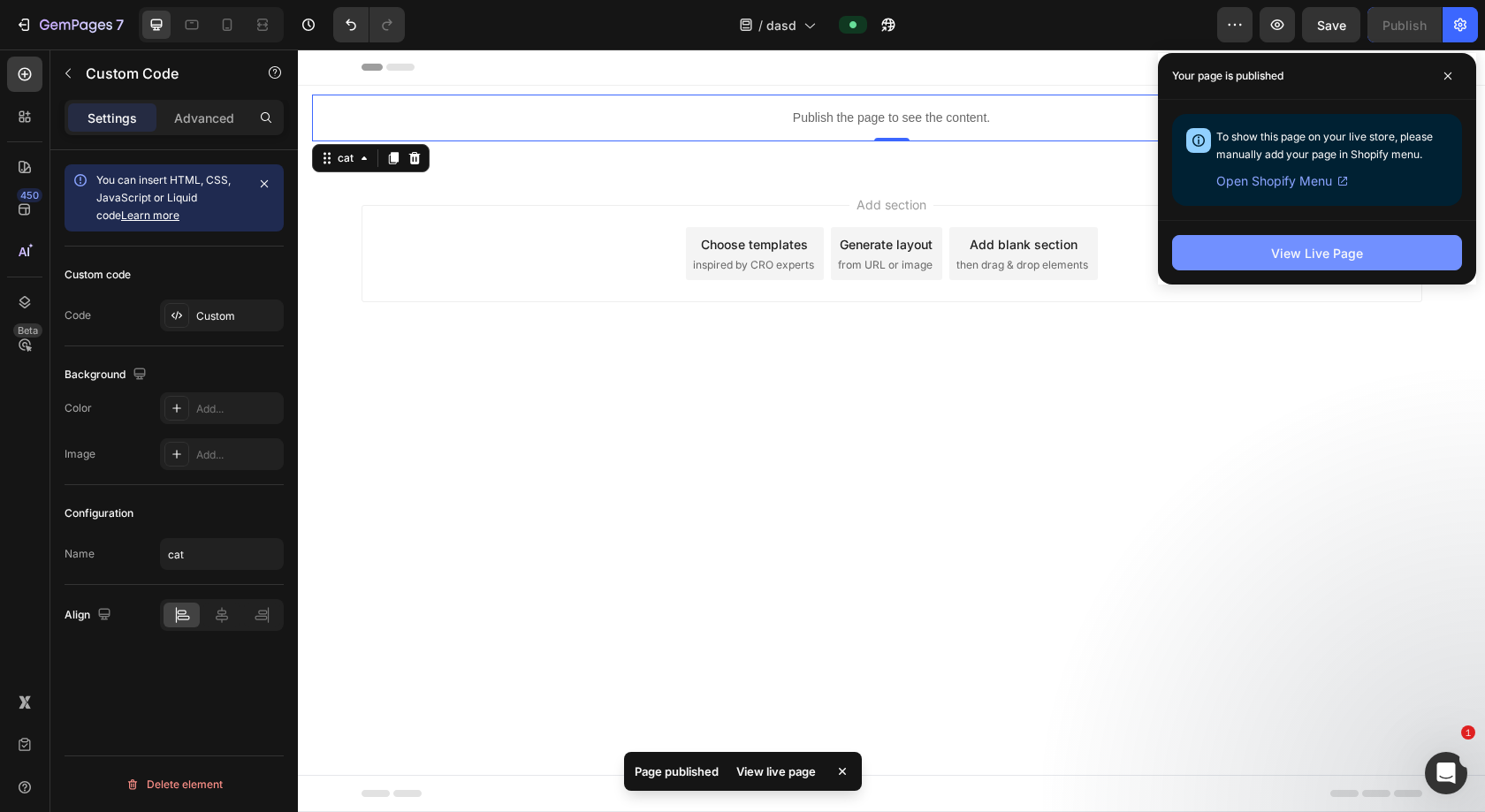 click on "View Live Page" at bounding box center (1317, 253) 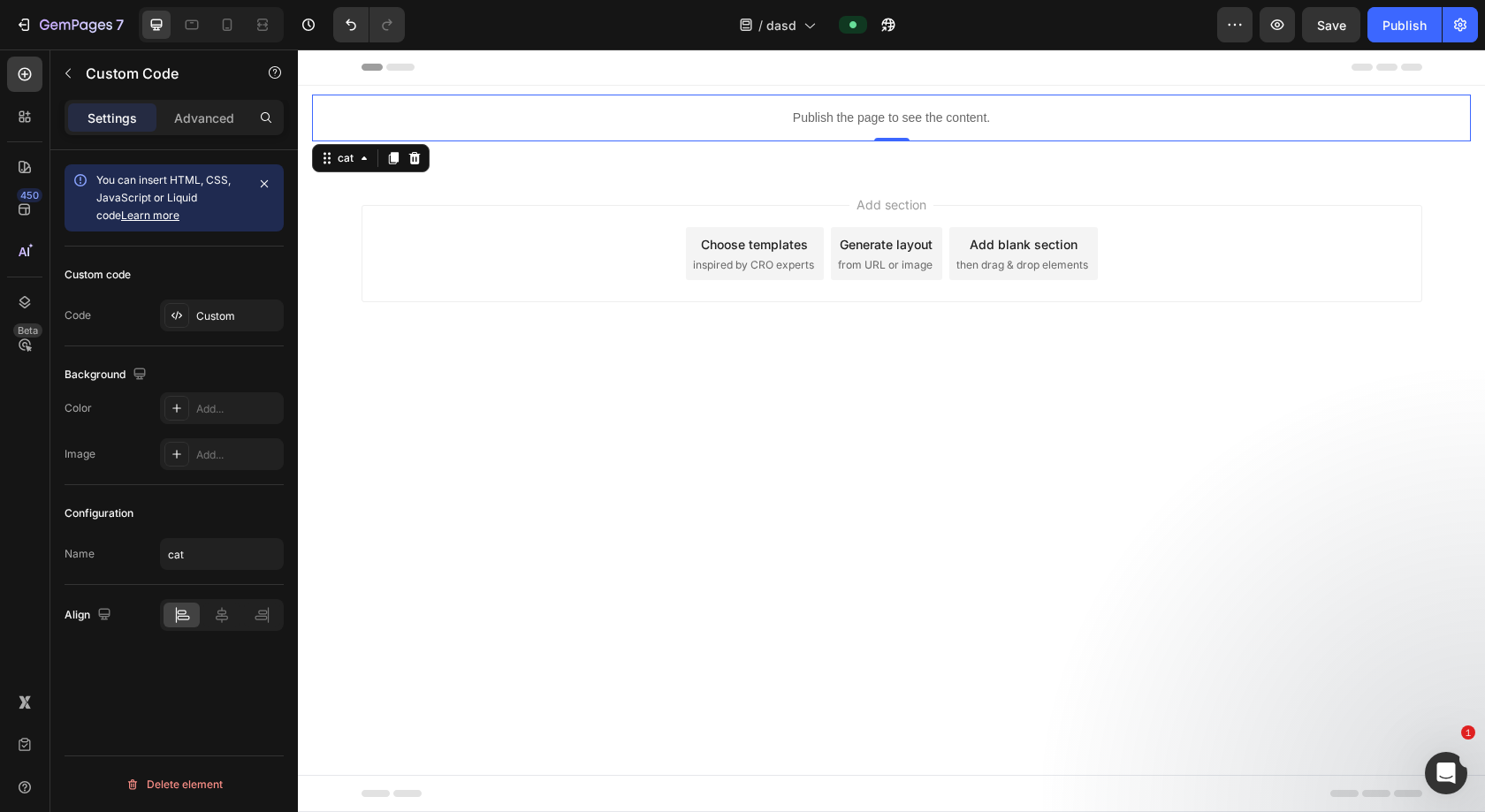 click on "Publish the page to see the content." at bounding box center [891, 118] 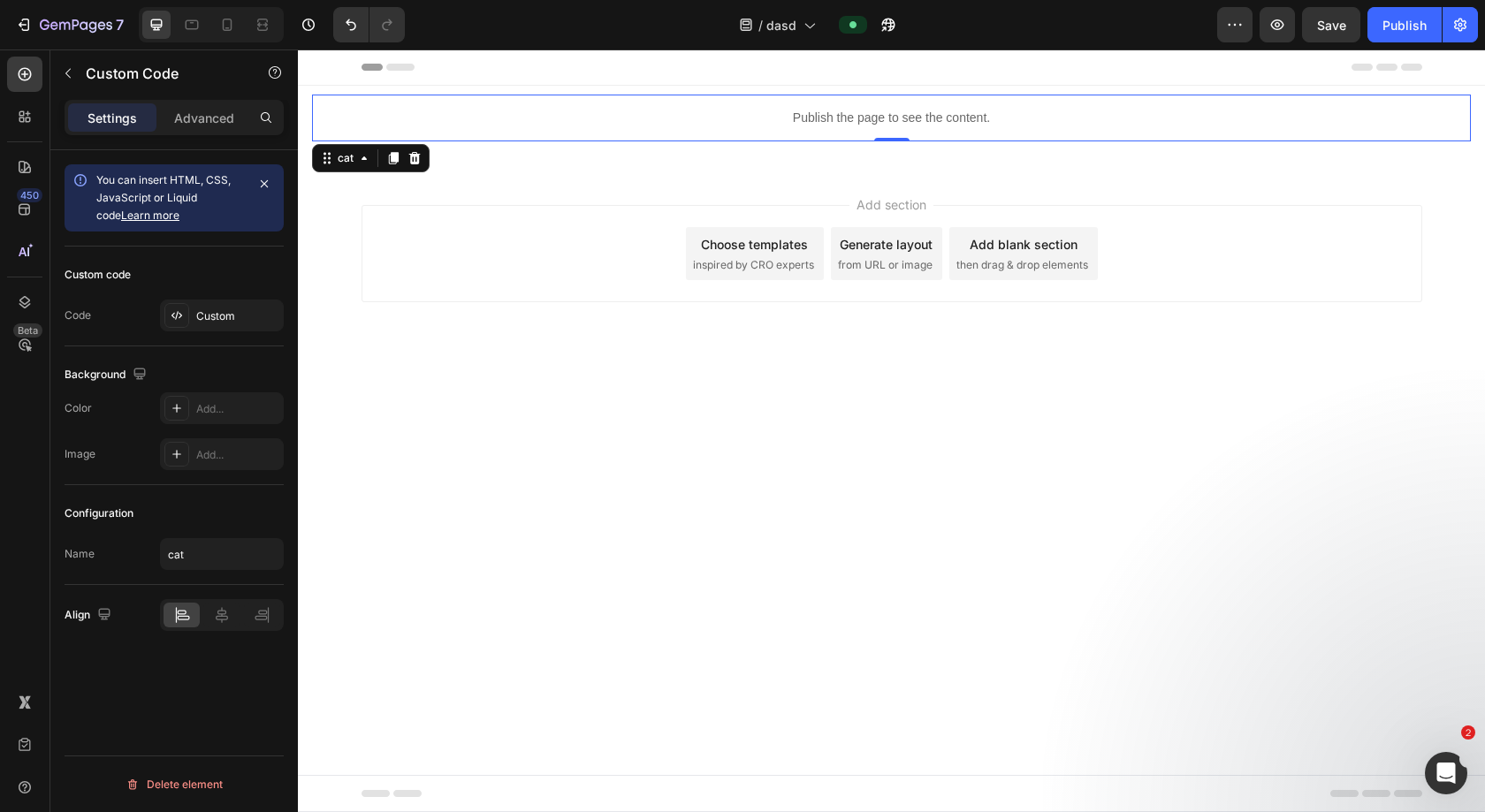 click on "Publish the page to see the content." at bounding box center [891, 118] 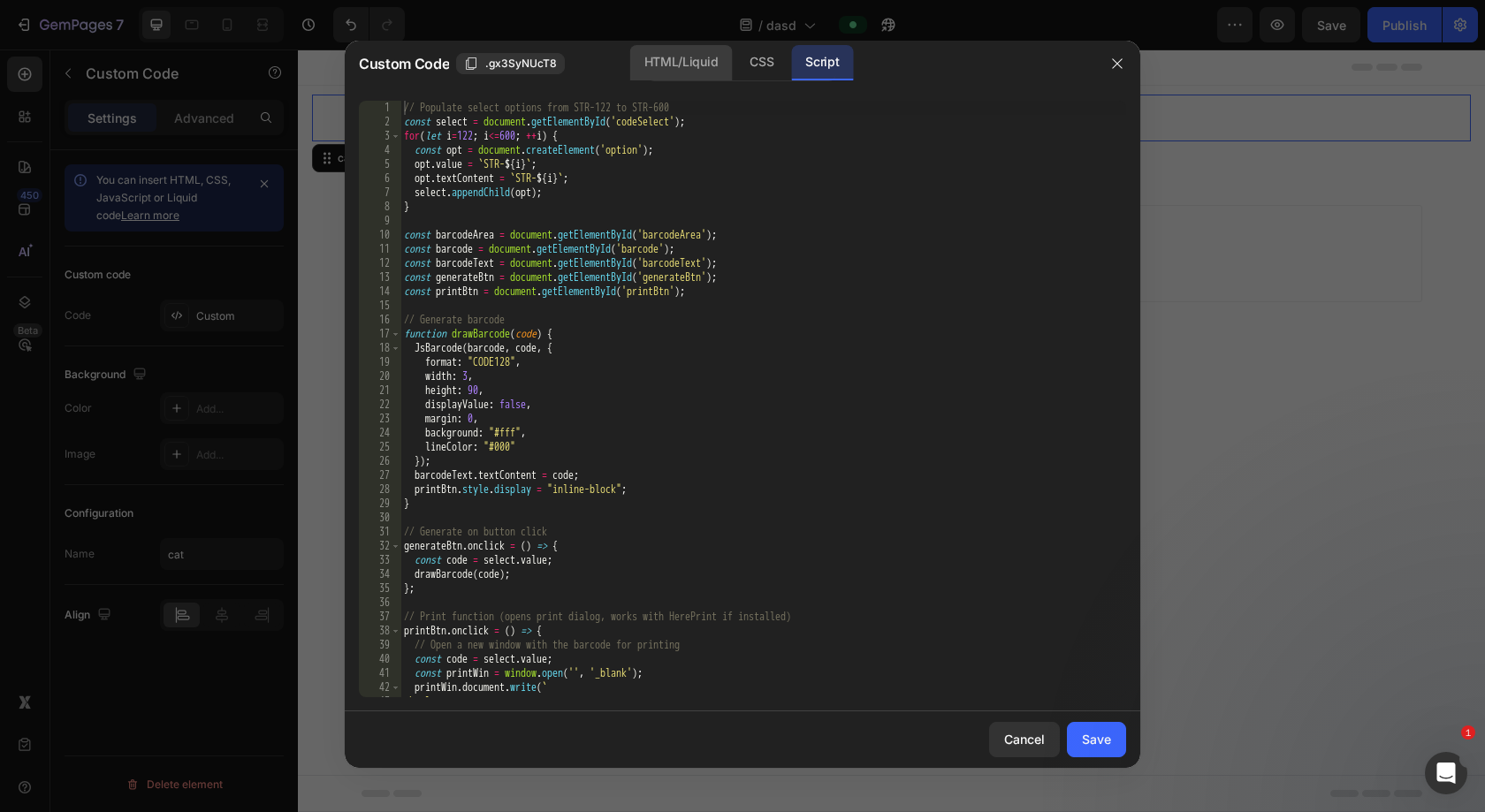 click on "HTML/Liquid" 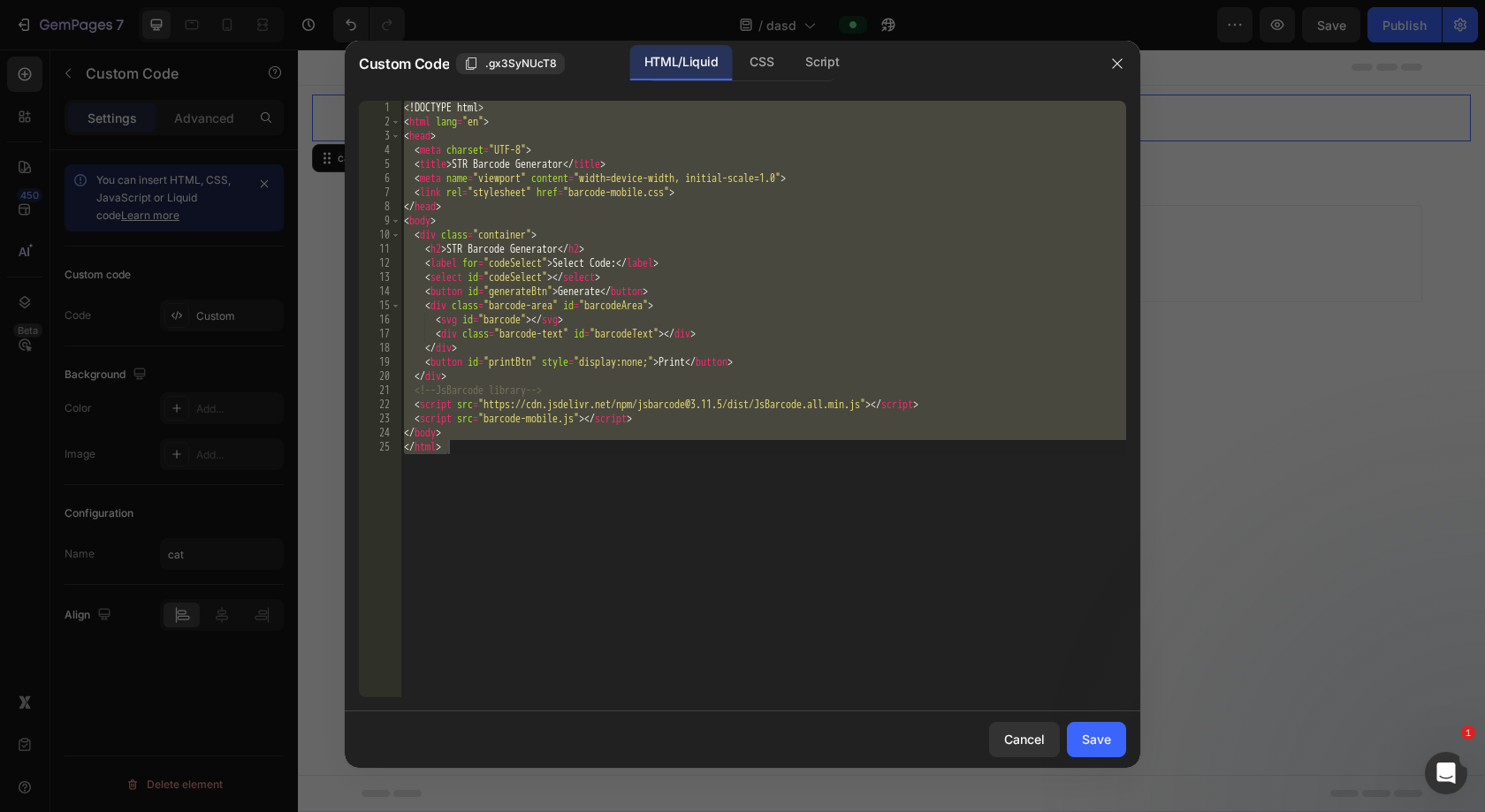 click on "<! DOCTYPE   html > < html   lang = "en" > < head >    < meta   charset = "UTF-8" >    < title > STR Barcode Generator </ title >    < meta   name = "viewport"   content = "width=device-width, initial-scale=1.0" >    < link   rel = "stylesheet"   href = "barcode-mobile.css" > </ head > < body >    < div   class = "container" >      < h2 > STR Barcode Generator </ h2 >      < label   for = "codeSelect" > Select Code: </ label >      < select   id = "codeSelect" > </ select >      < button   id = "generateBtn" > Generate </ button >      < div   class = "barcode-area"   id = "barcodeArea" >         < svg   id = "barcode" > </ svg >         < div   class = "barcode-text"   id = "barcodeText" > </ div >      </ div >      < button   id = "printBtn"   style = "display:none;" > Print </ button >    </ div >    <!--  JsBarcode library  -->    < script   src = "https://cdn.jsdelivr.net/npm/jsbarcode@3.11.5/dist/JsBarcode.all.min.js" > </ script >    < script   src = "barcode-mobile.js" > </ script > </ body > </ html" at bounding box center (763, 413) 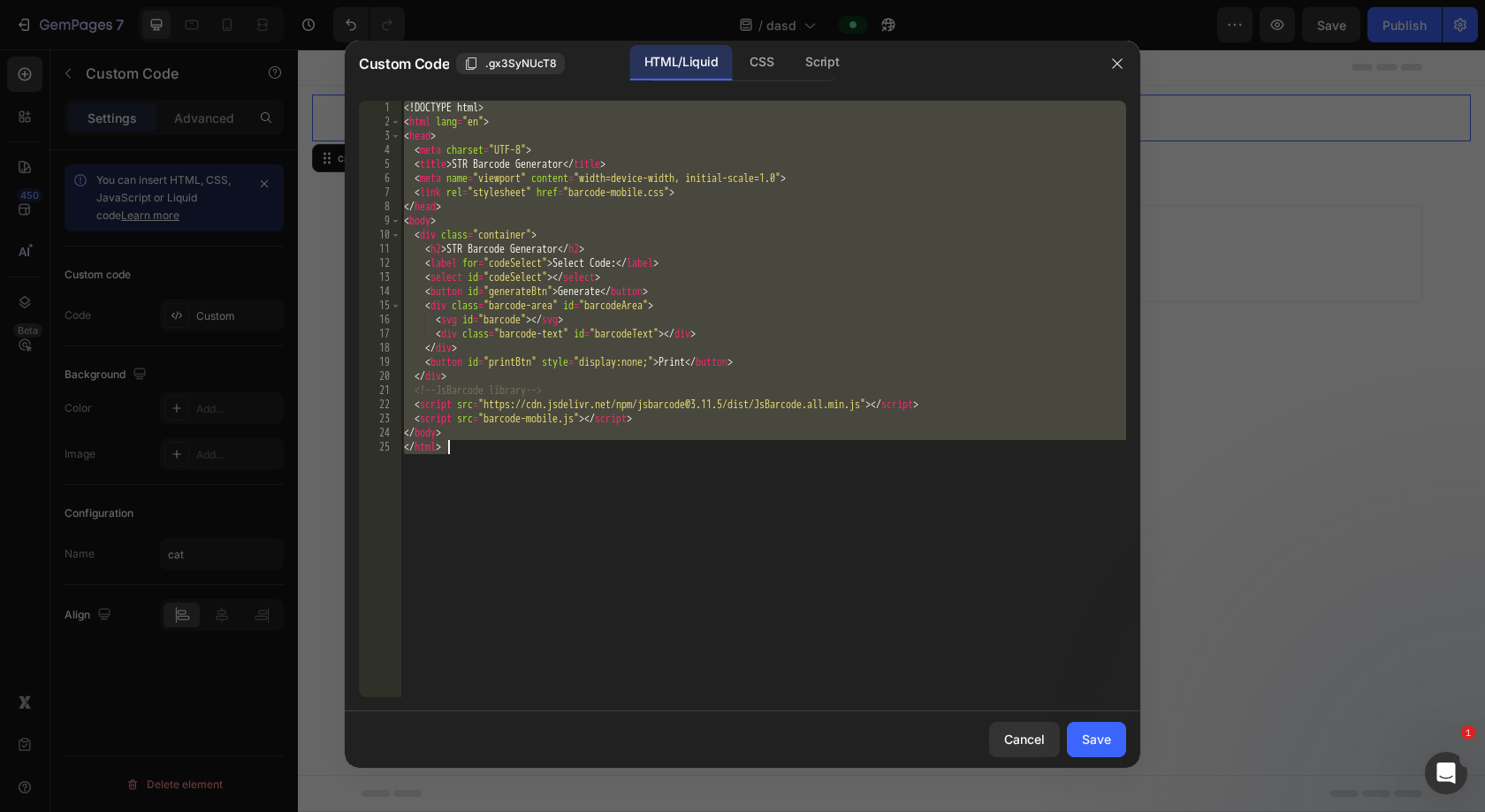 paste 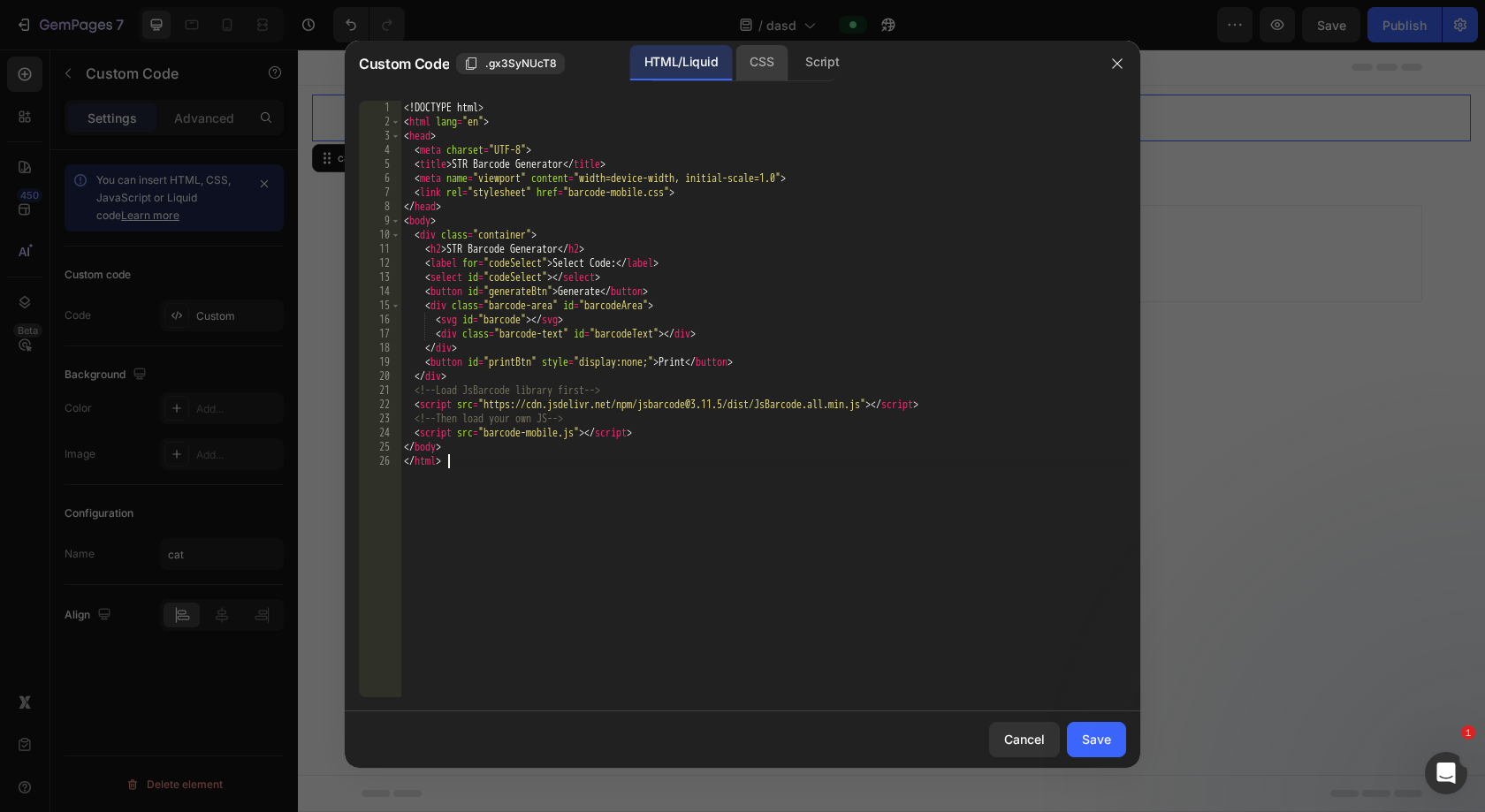 click on "CSS" 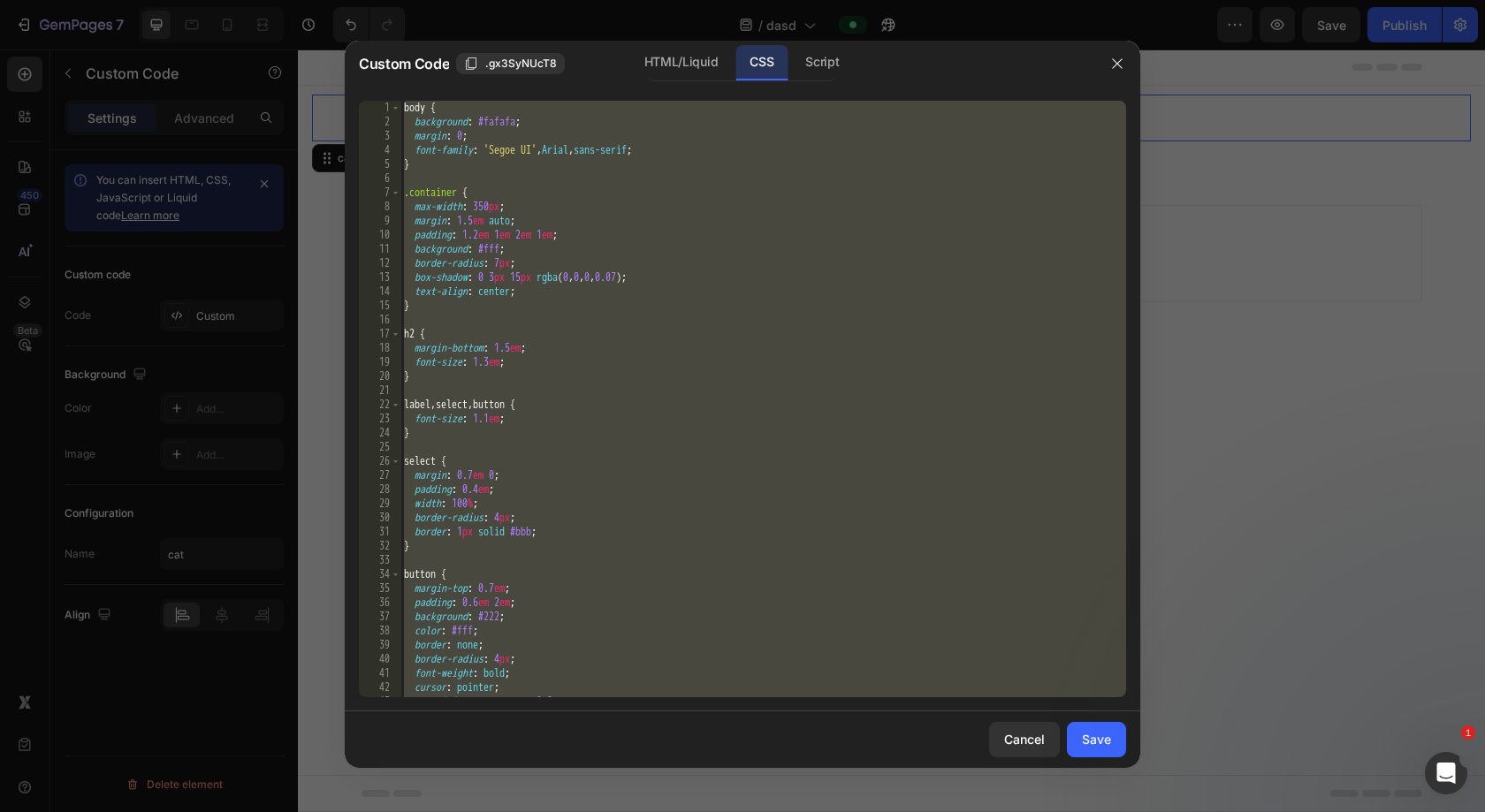 click on "body   {    background :   #fafafa ;    margin :   0 ;    font-family :   ' Segoe UI ' ,  Arial ,  sans-serif ; } .container   {    max-width :   350 px ;    margin :   1.5 em   auto ;    padding :   1.2 em   1 em   2 em   1 em ;    background :   #fff ;    border-radius :   7 px ;    box-shadow :   0   3 px   15 px   rgba ( 0 , 0 , 0 , 0.07 ) ;    text-align :   center ; } h2   {    margin-bottom :   1.5 em ;    font-size :   1.3 em ; } label ,  select ,  button   {    font-size :   1.1 em ; } select   {    margin :   0.7 em   0 ;    padding :   0.4 em ;    width :   100 % ;    border-radius :   4 px ;    border :   1 px   solid   #bbb ; } button   {    margin-top :   0.7 em ;    padding :   0.6 em   2 em ;    background :   #222 ;    color :   #fff ;    border :   none ;    border-radius :   4 px ;    font-weight :   bold ;    cursor :   pointer ;    transition :   background   0.2 s ; }" at bounding box center [763, 413] 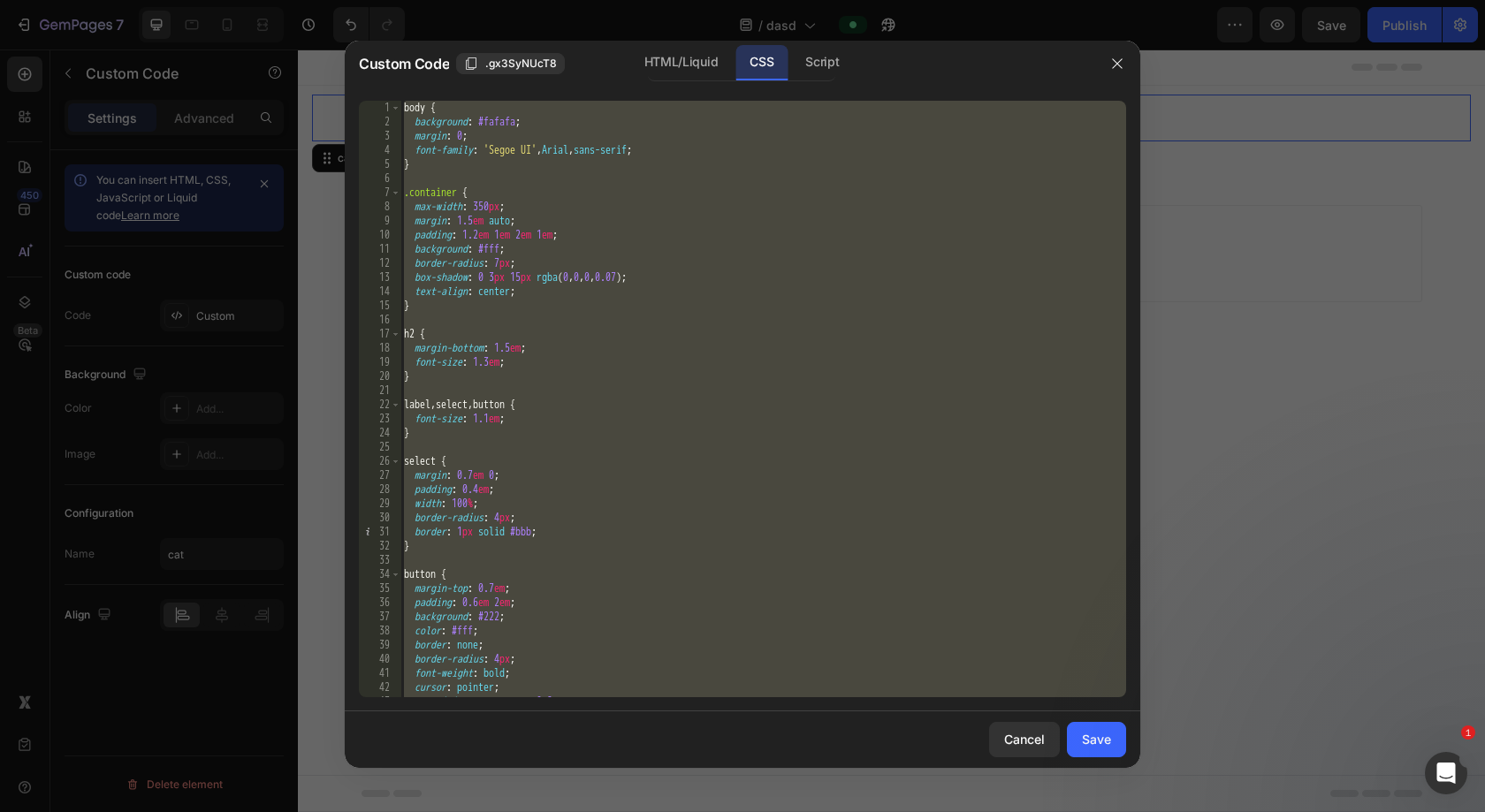 paste 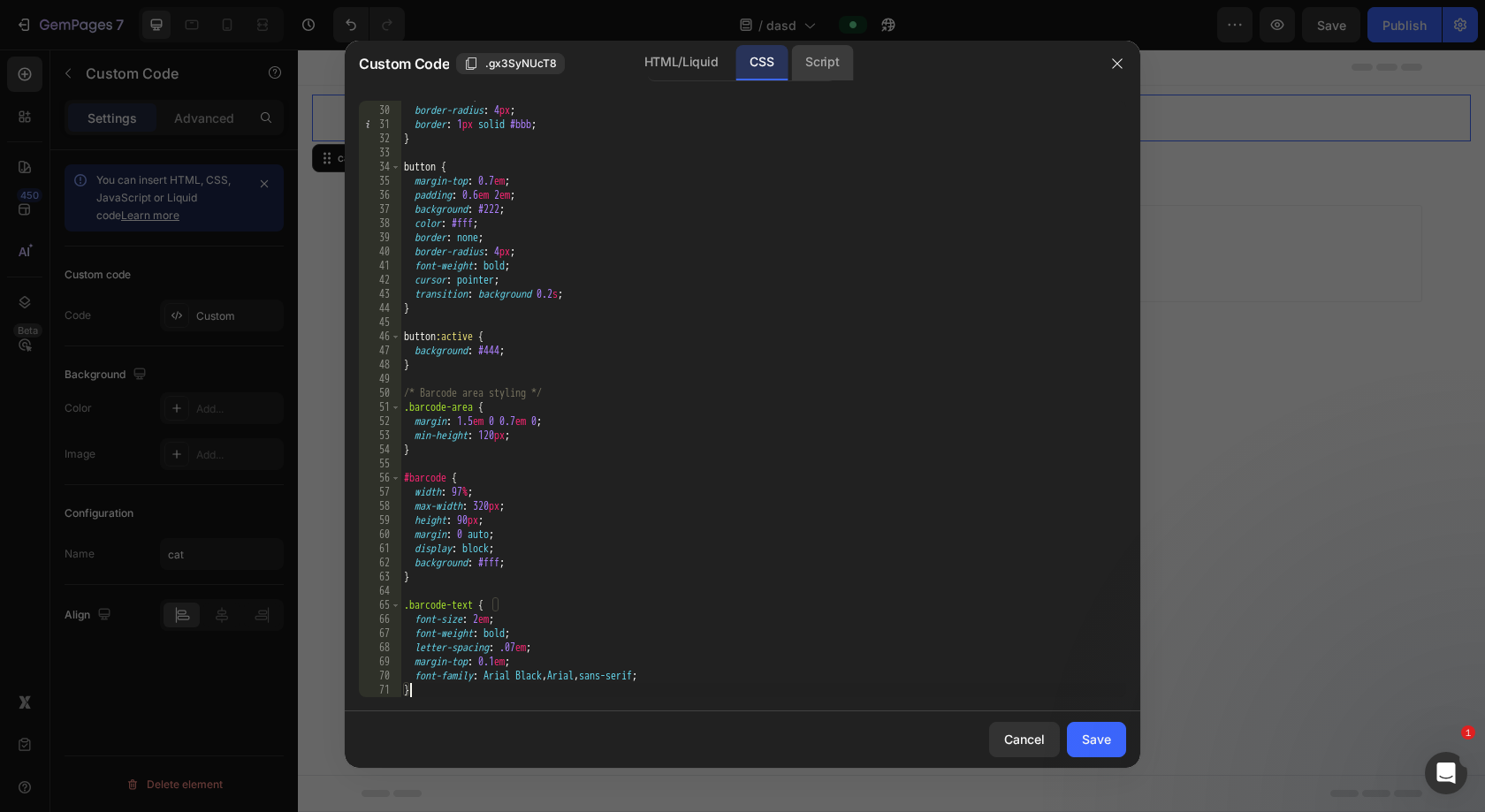 click on "Script" 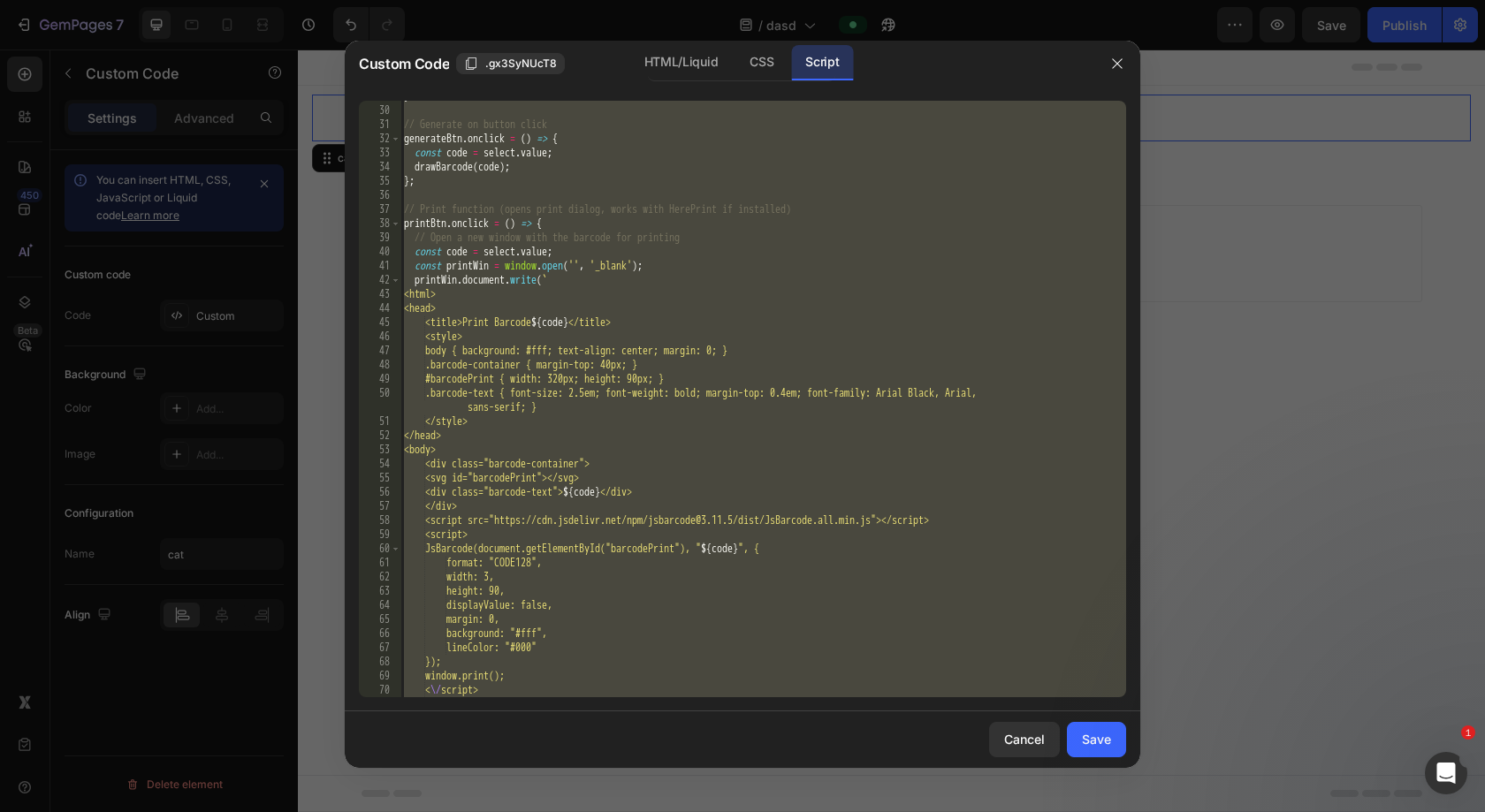 click on "} // Generate on button click generateBtn . onclick   =   ( )   =>   {    const   code   =   select . value ;    drawBarcode ( code ) ; } ; // Print function (opens print dialog, works with HerePrint if installed) printBtn . onclick   =   ( )   =>   {    // Open a new window with the barcode for printing    const   code   =   select . value ;    const   printWin   =   window . open ( '' ,   '_blank' ) ;    printWin . document . write ( `     <html>     <head>        <title>Print Barcode  ${ code } </title>        <style>          body { background: #fff; text-align: center; margin: 0; }          .barcode-container { margin-top: 40px; }          #barcodePrint { width: 320px; height: 90px; }          .barcode-text { font-size: 2.5em; font-weight: bold; margin-top: 0.4em; font-family: Arial Black, Arial,               sans-serif; }        </style>     </head>     <body>        <div class="barcode-container">          <svg id="barcodePrint"></svg>          <div class="barcode-text"> ${ code } </div> }" at bounding box center (763, 401) 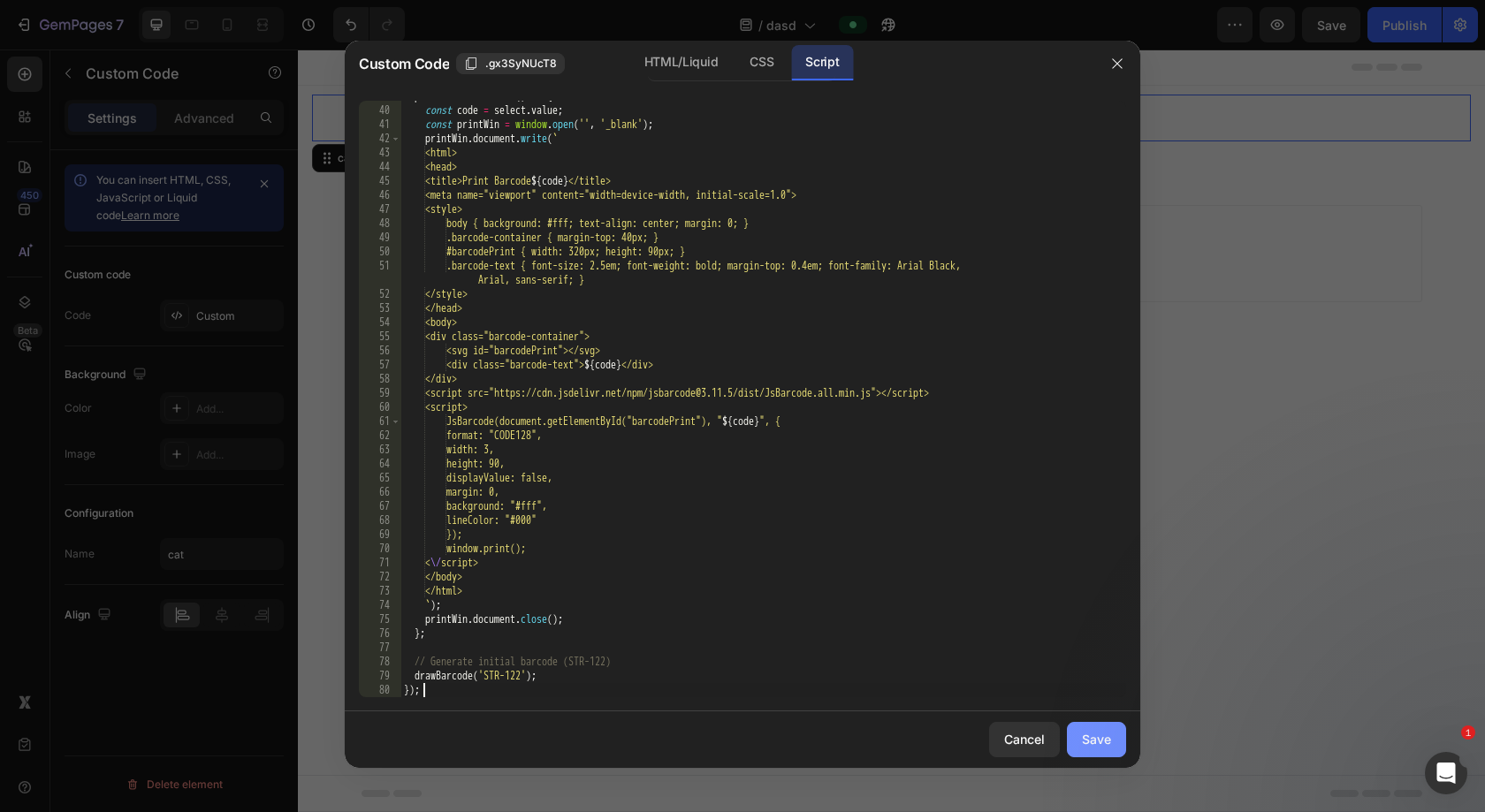 click on "Save" at bounding box center [1096, 739] 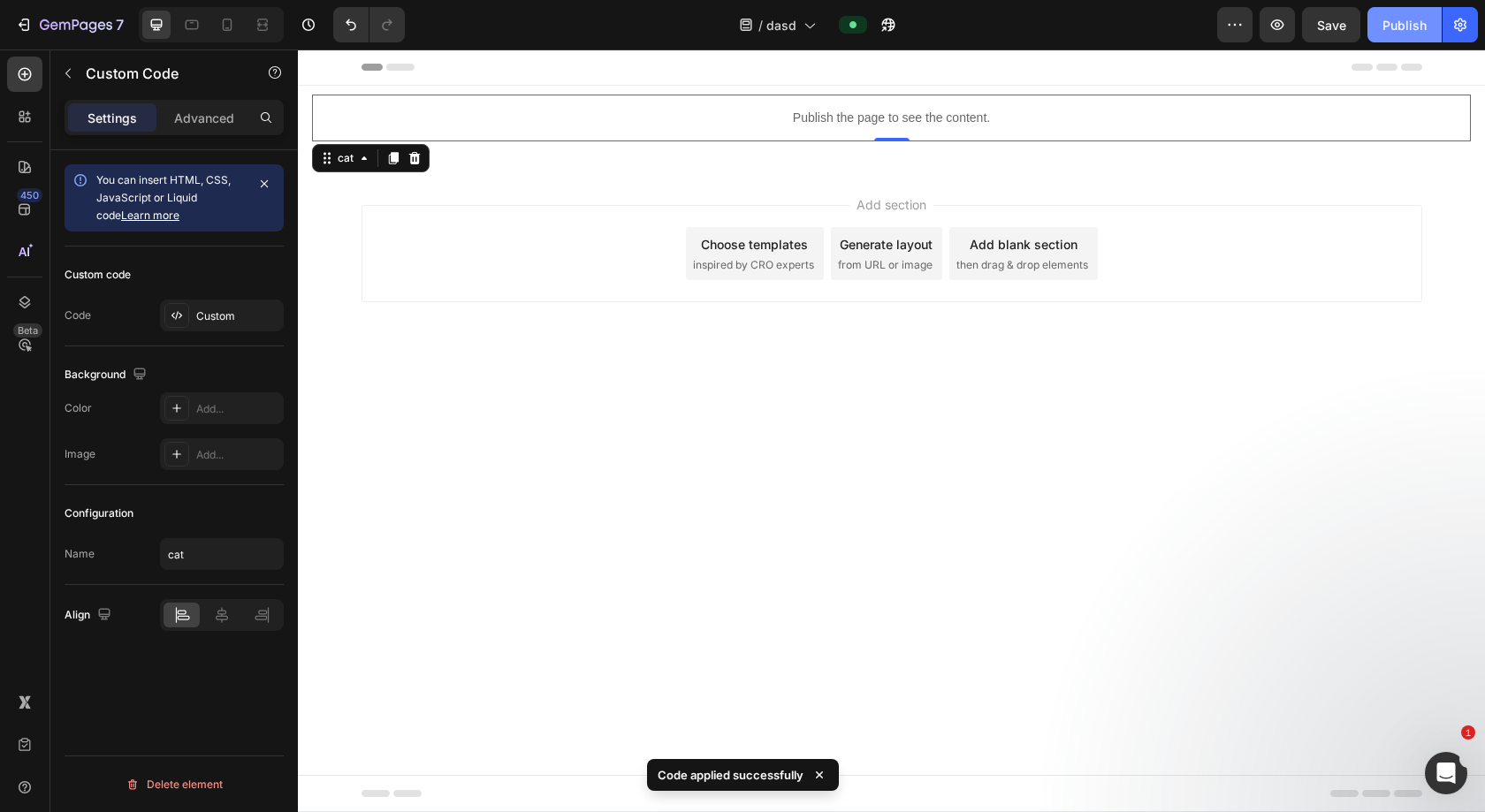 click on "Publish" at bounding box center [1405, 25] 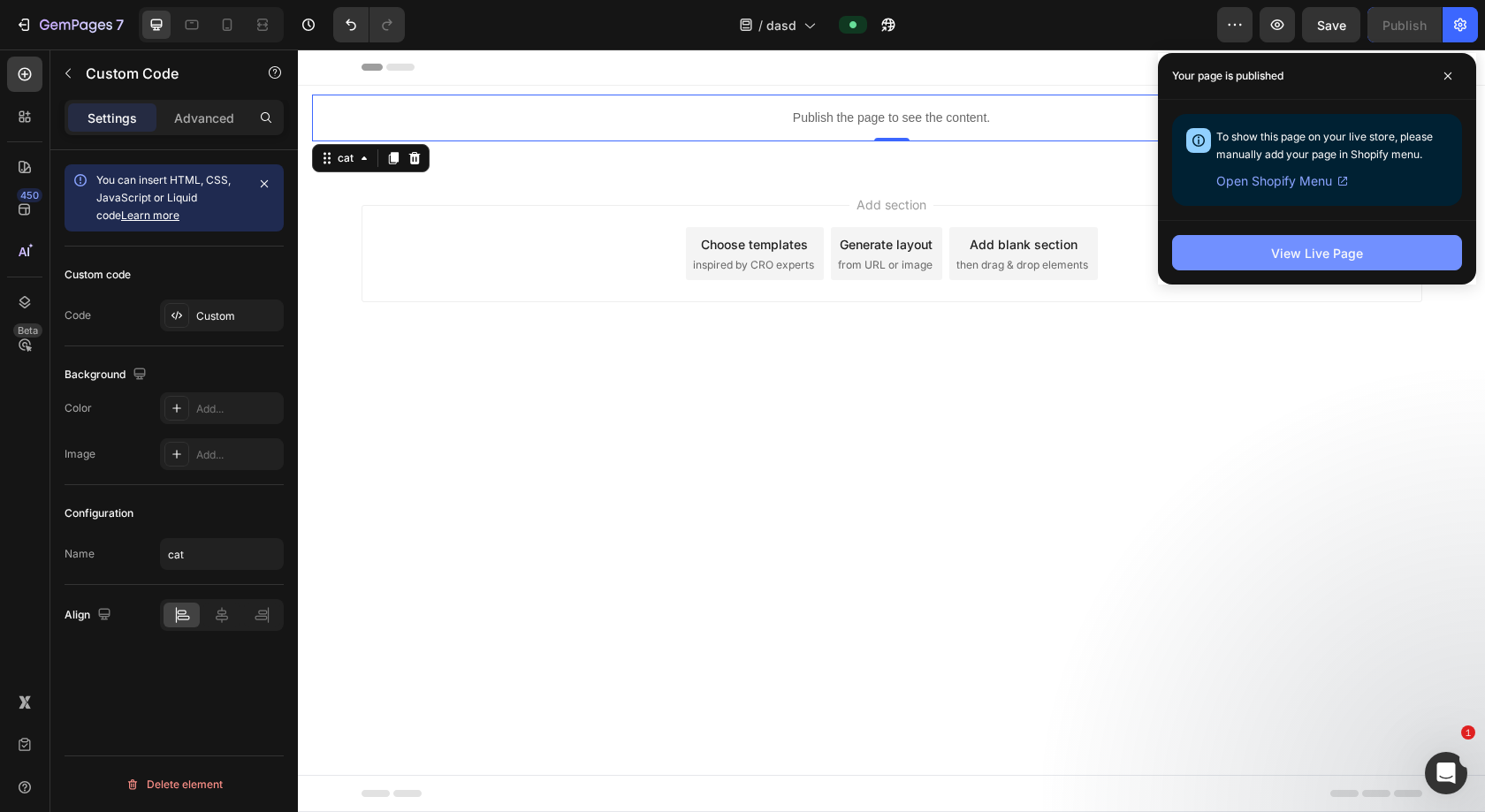 click on "View Live Page" at bounding box center [1317, 253] 